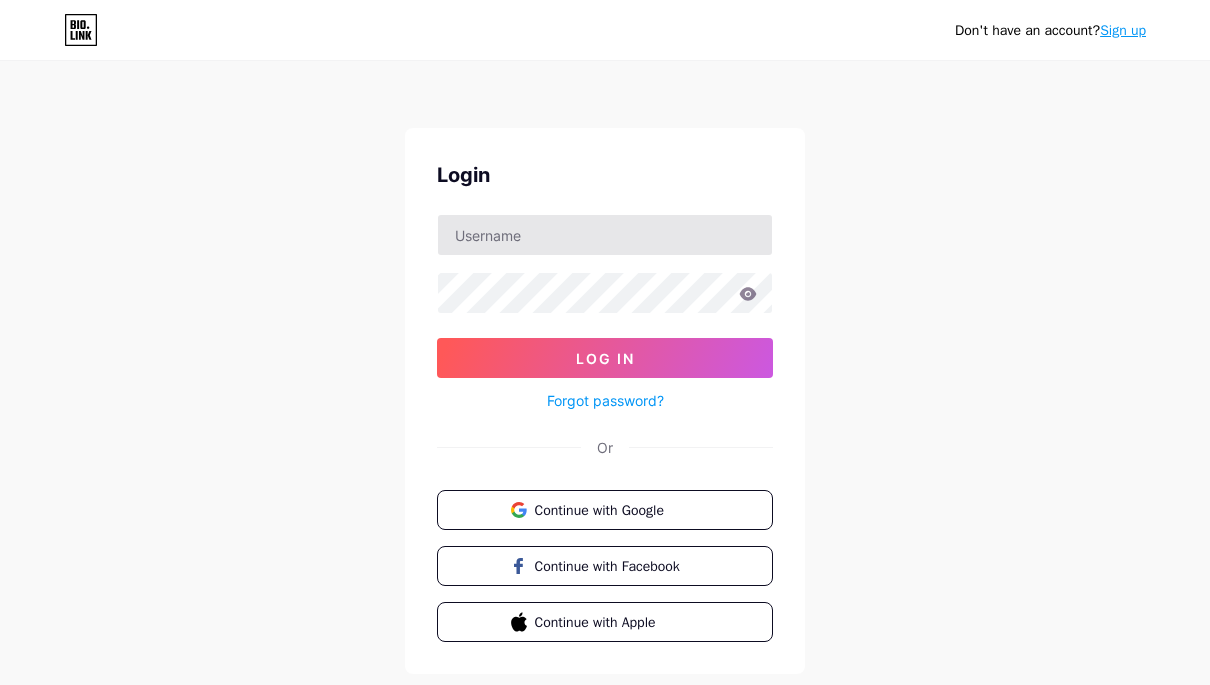 scroll, scrollTop: 0, scrollLeft: 0, axis: both 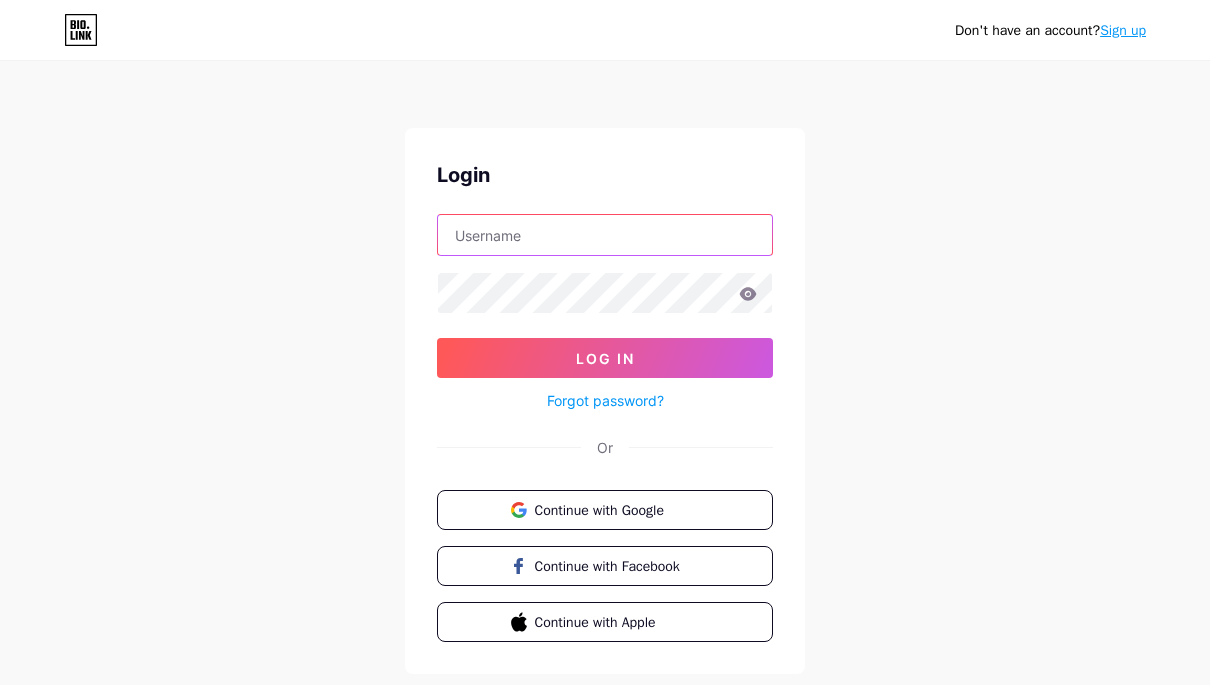 click at bounding box center [605, 235] 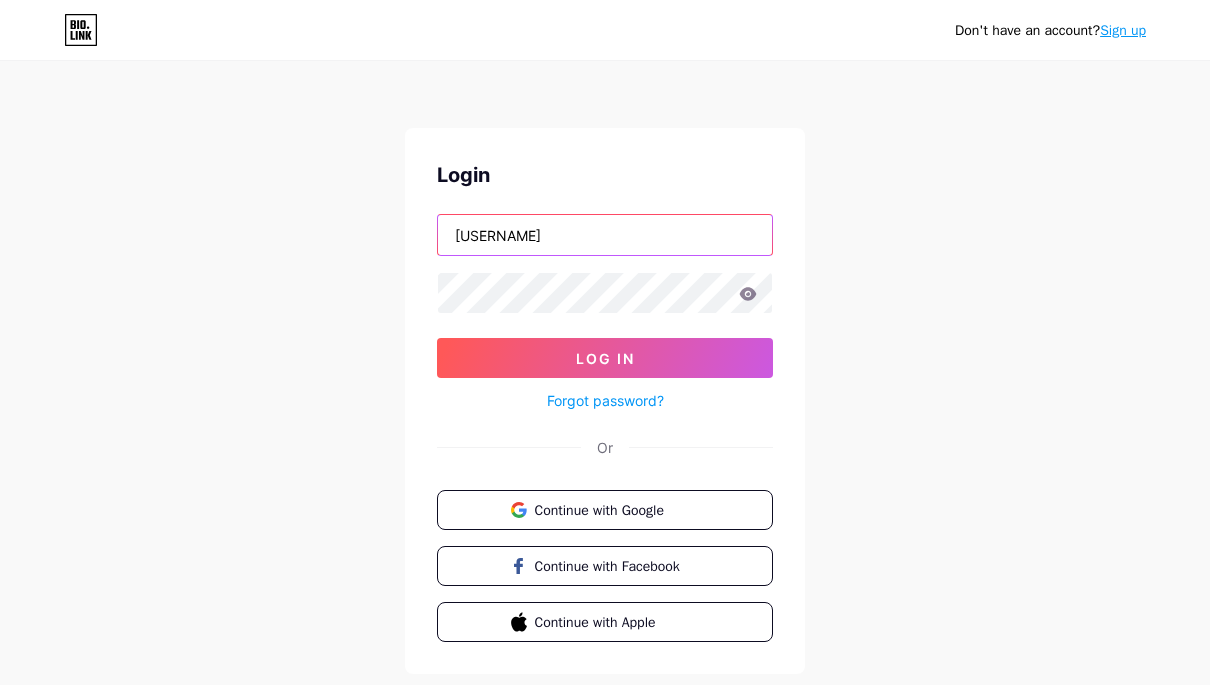 type on "[USERNAME]" 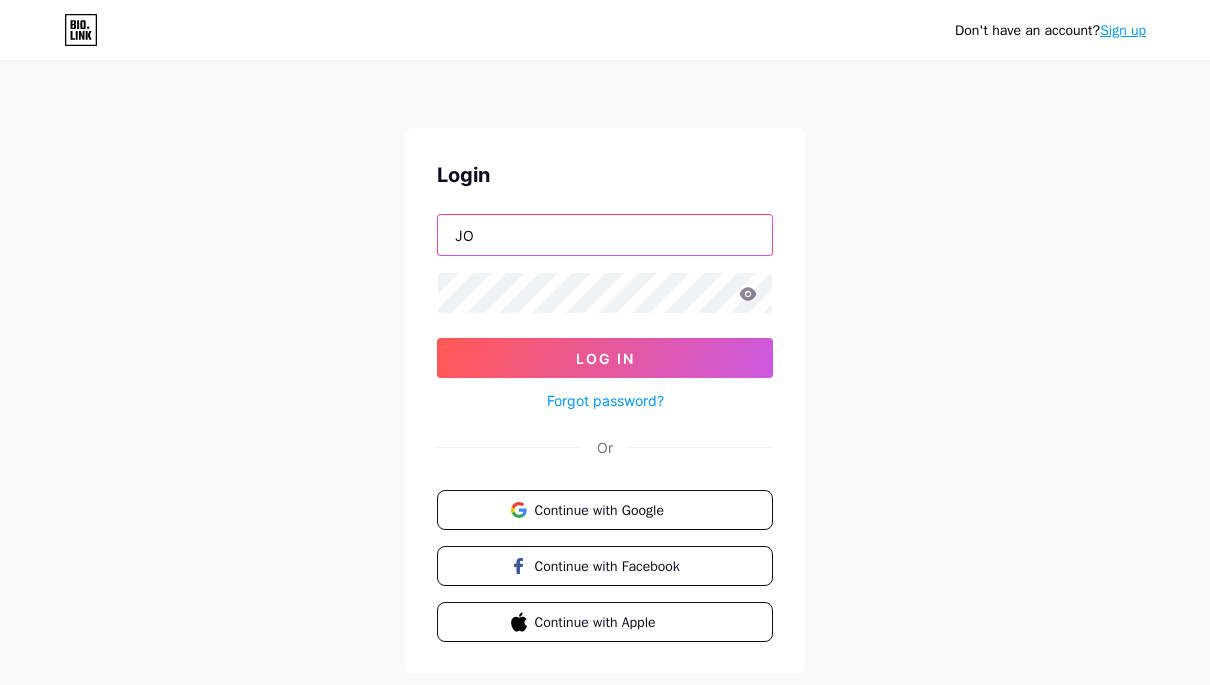 type on "J" 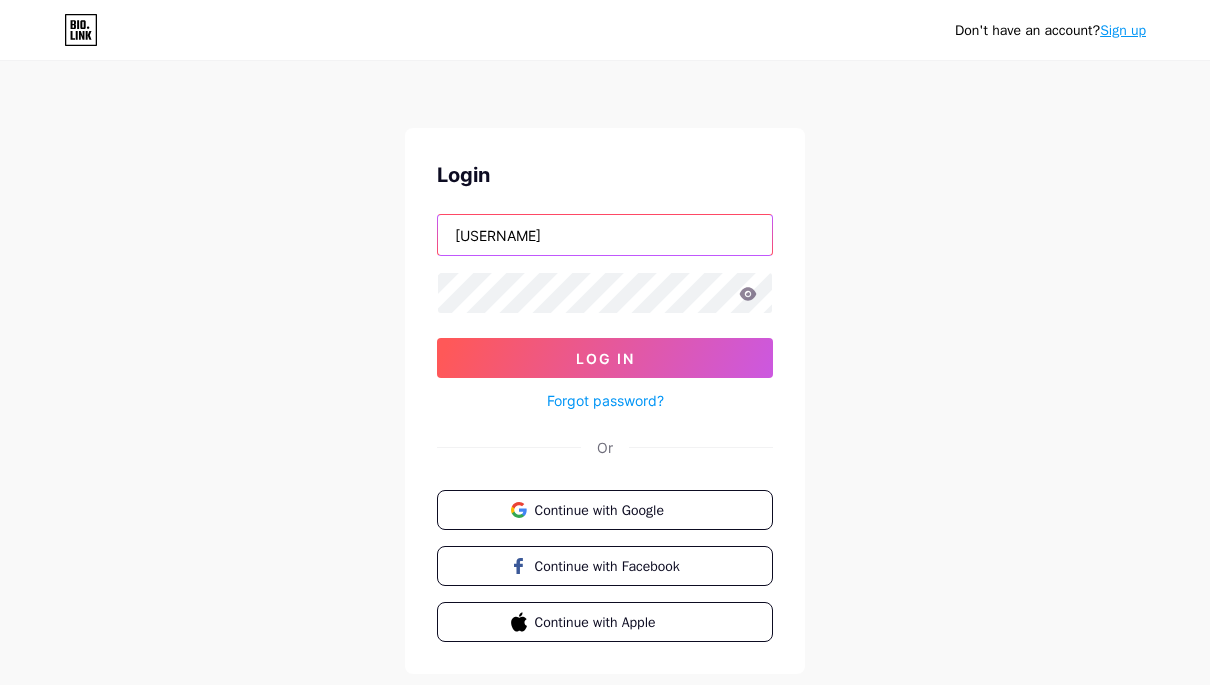 type on "[USERNAME]" 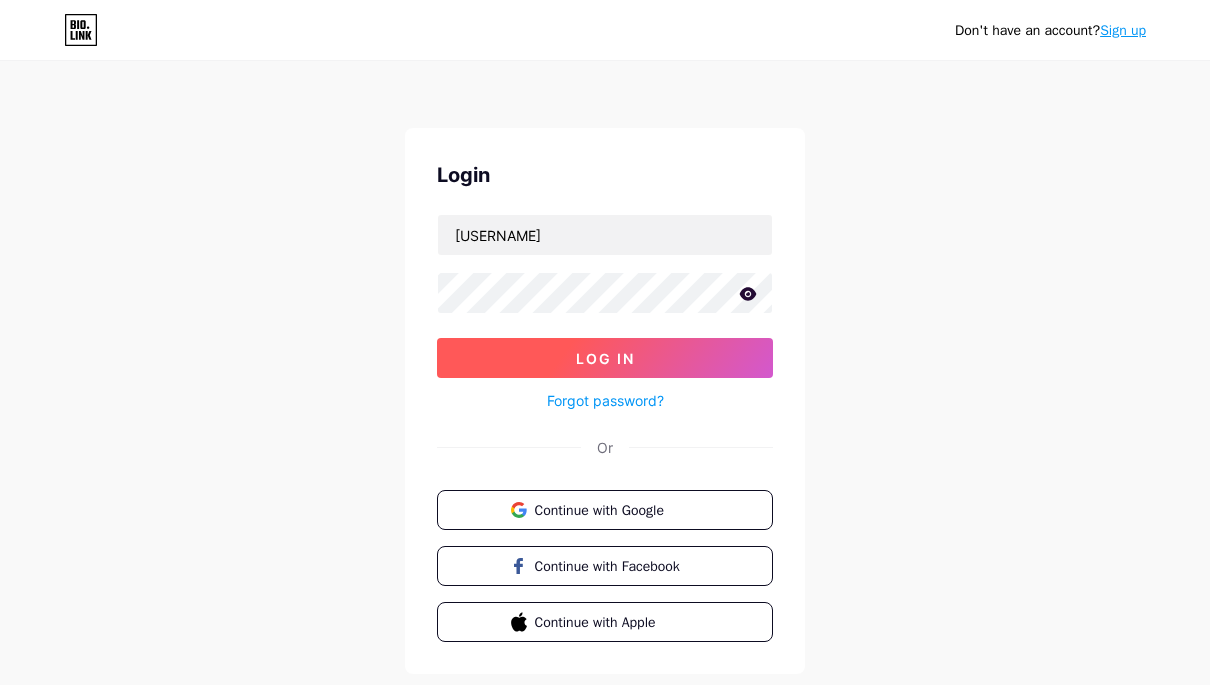 click on "Log In" at bounding box center (605, 358) 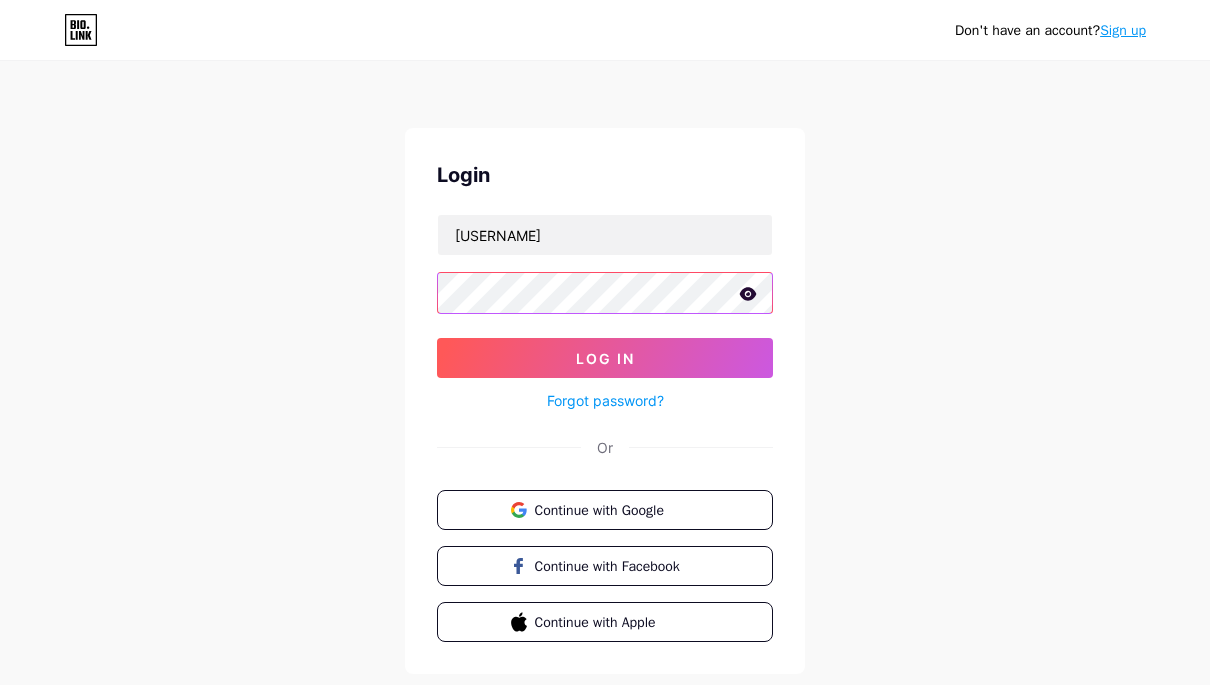 click on "Log In" at bounding box center [605, 358] 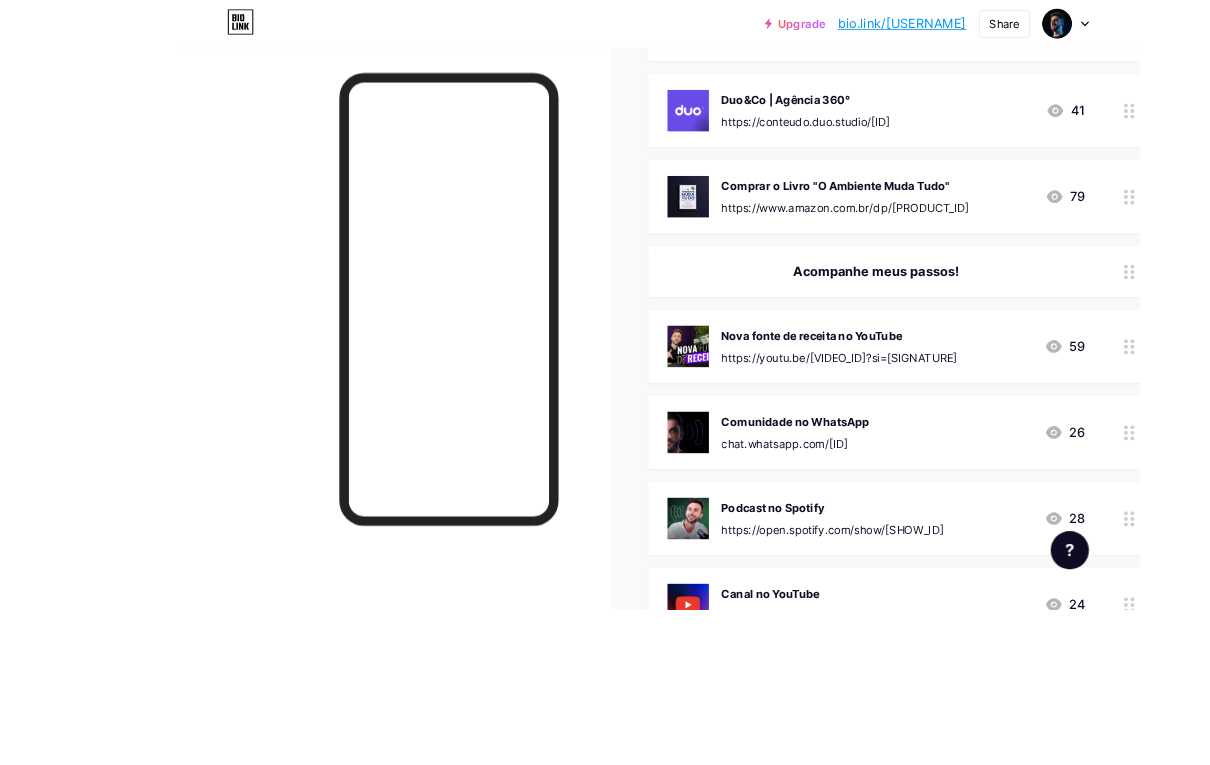 scroll, scrollTop: 547, scrollLeft: 0, axis: vertical 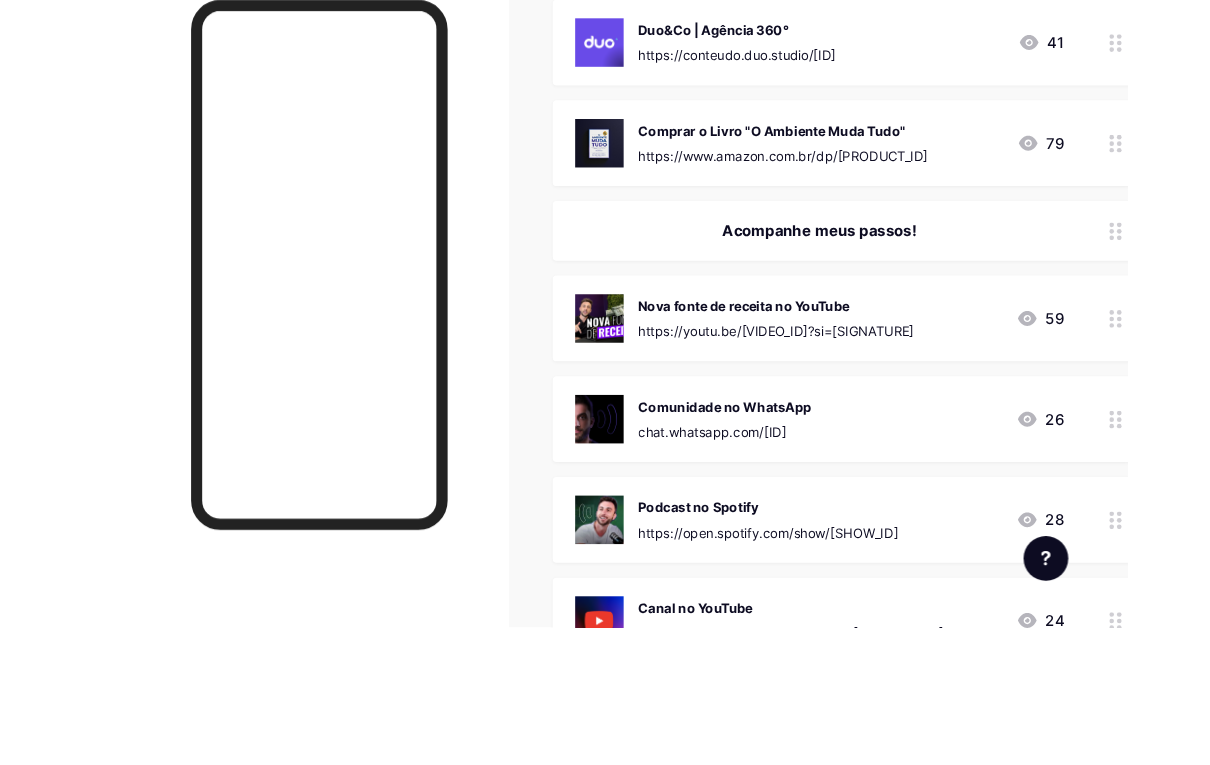 click 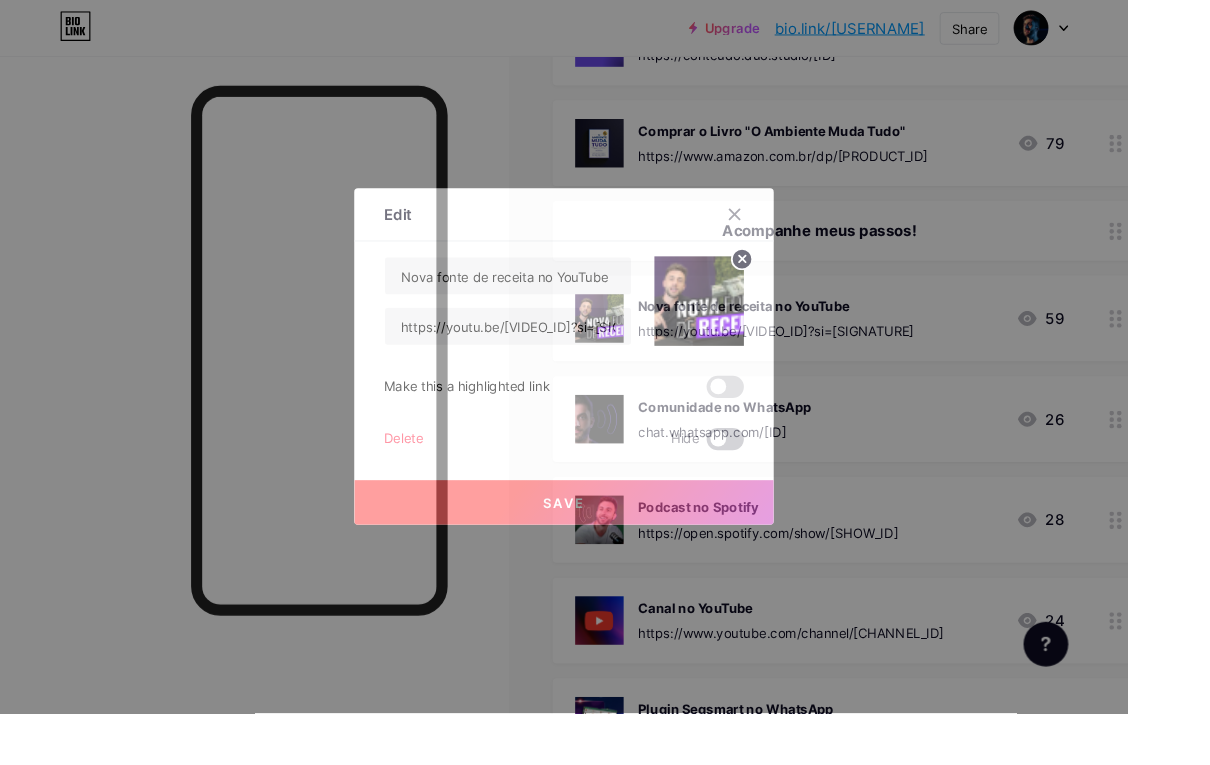 click at bounding box center (778, 471) 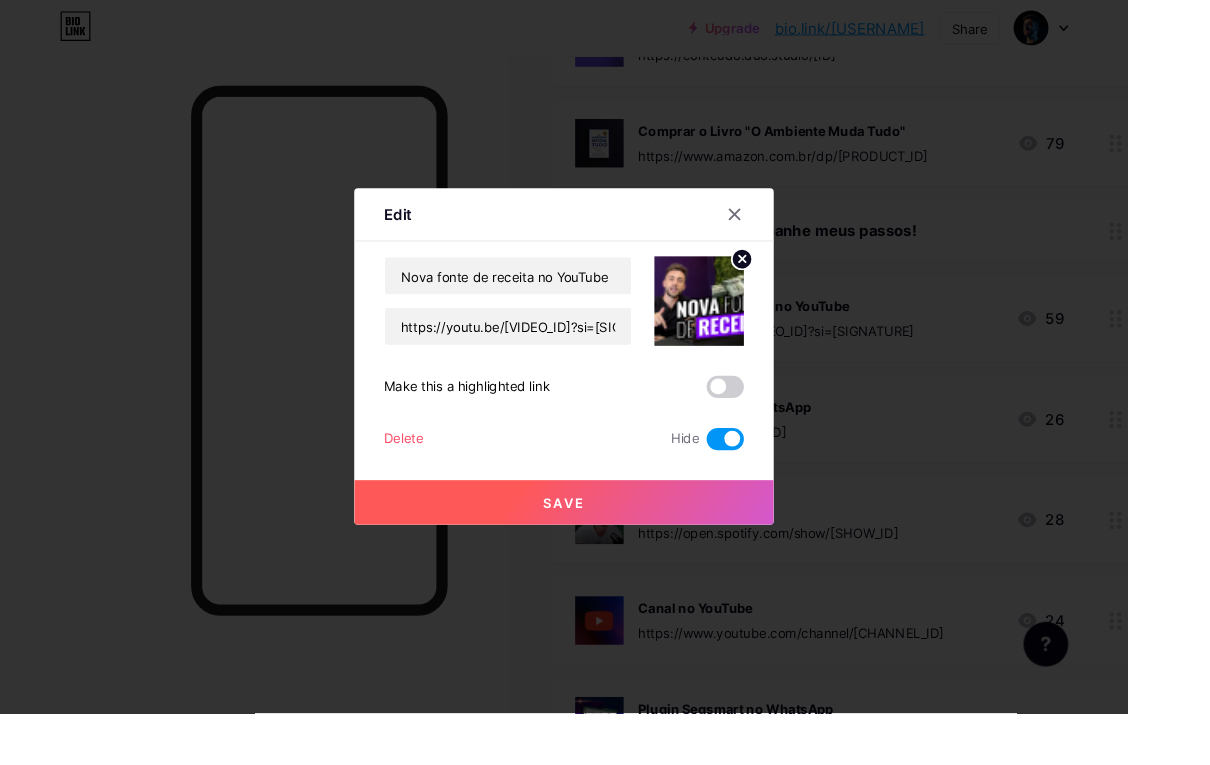 click on "Save" at bounding box center (605, 539) 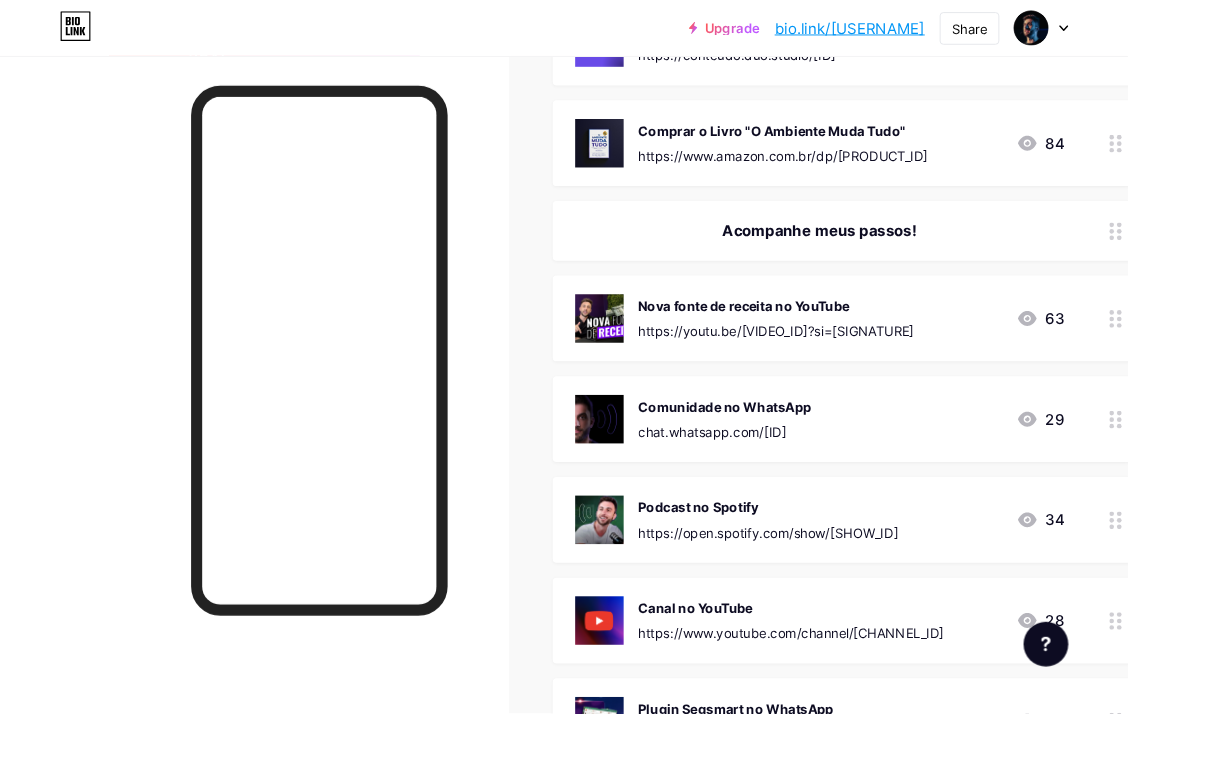 click 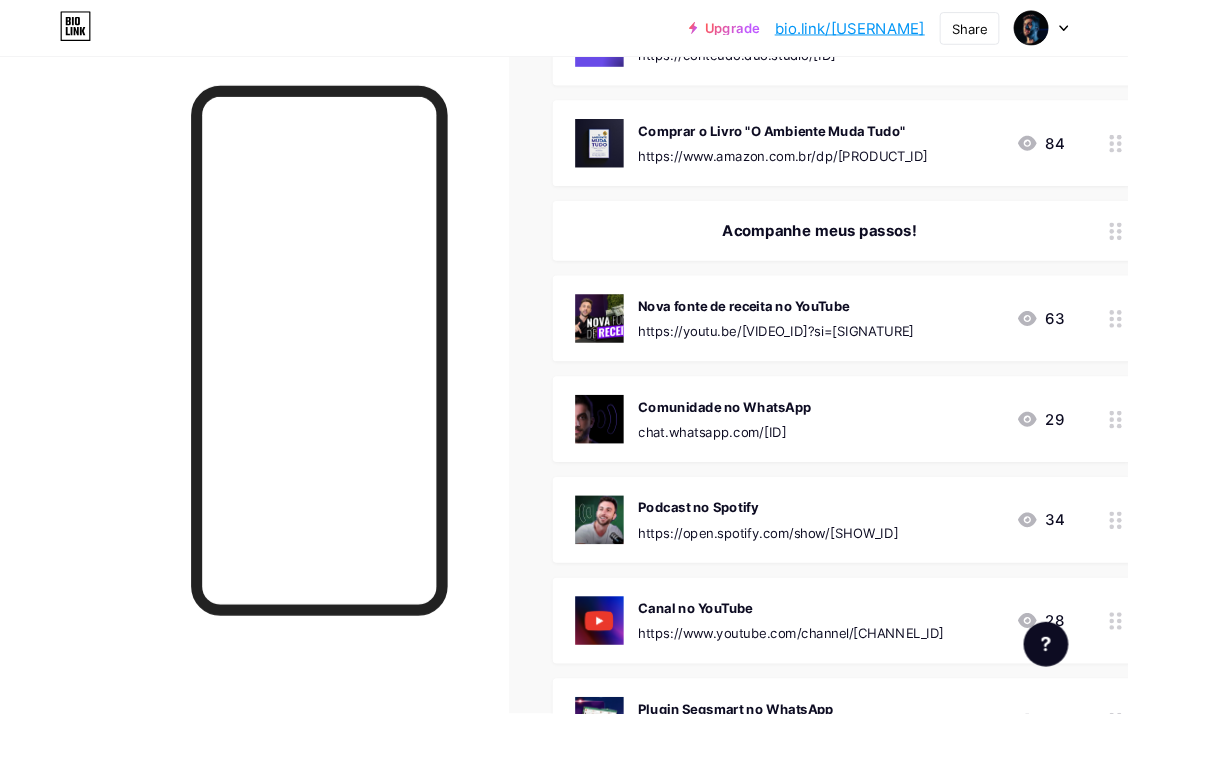 click 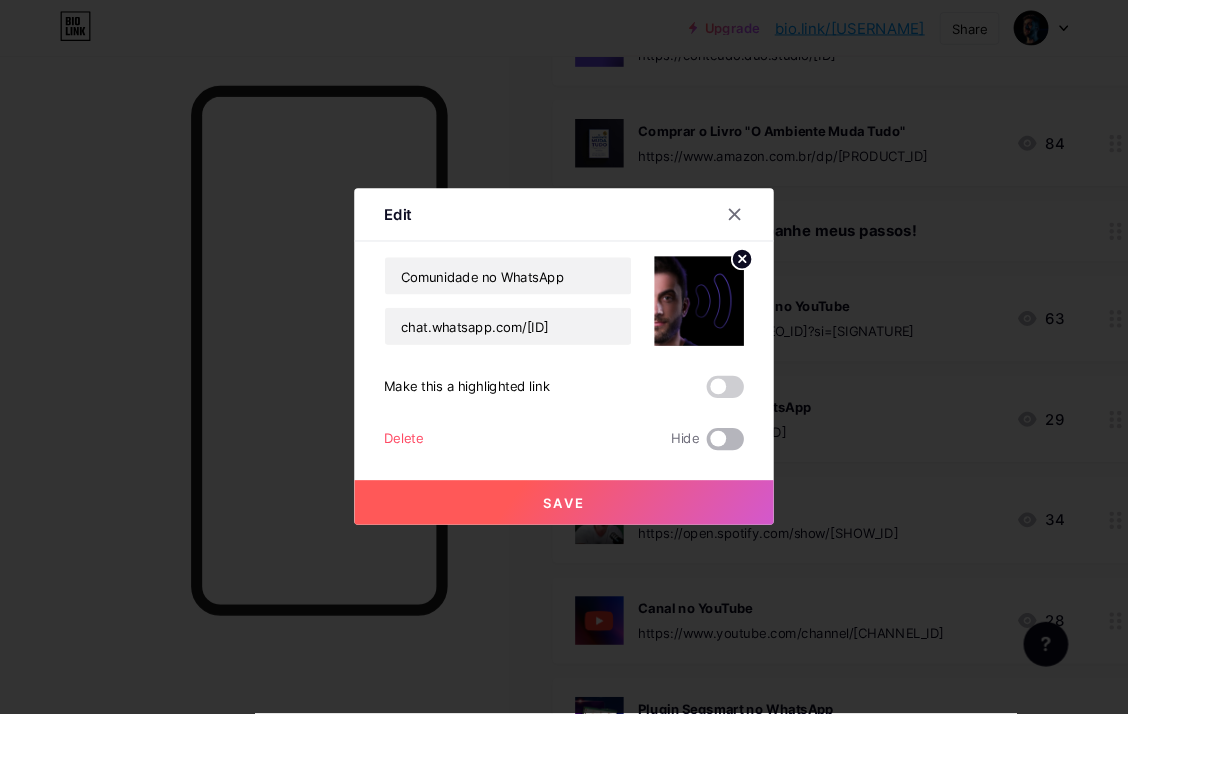 click at bounding box center [778, 471] 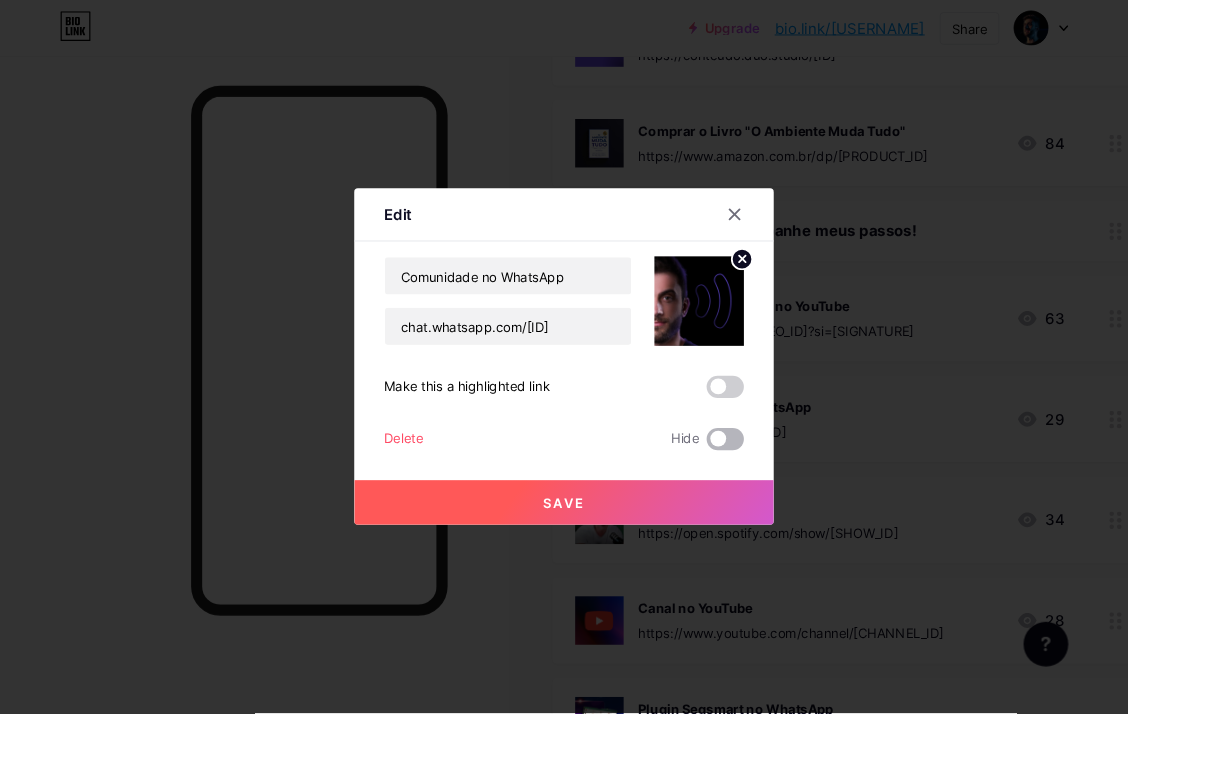 click at bounding box center [758, 476] 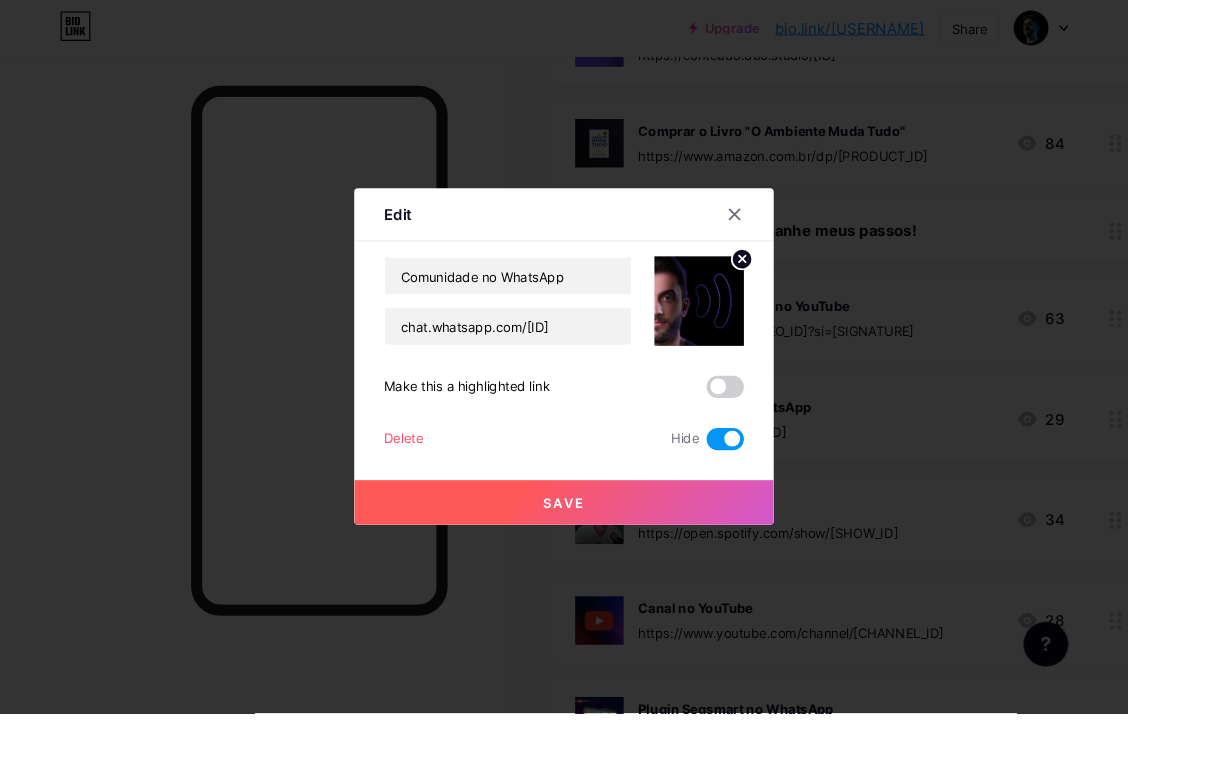 click on "Save" at bounding box center (605, 539) 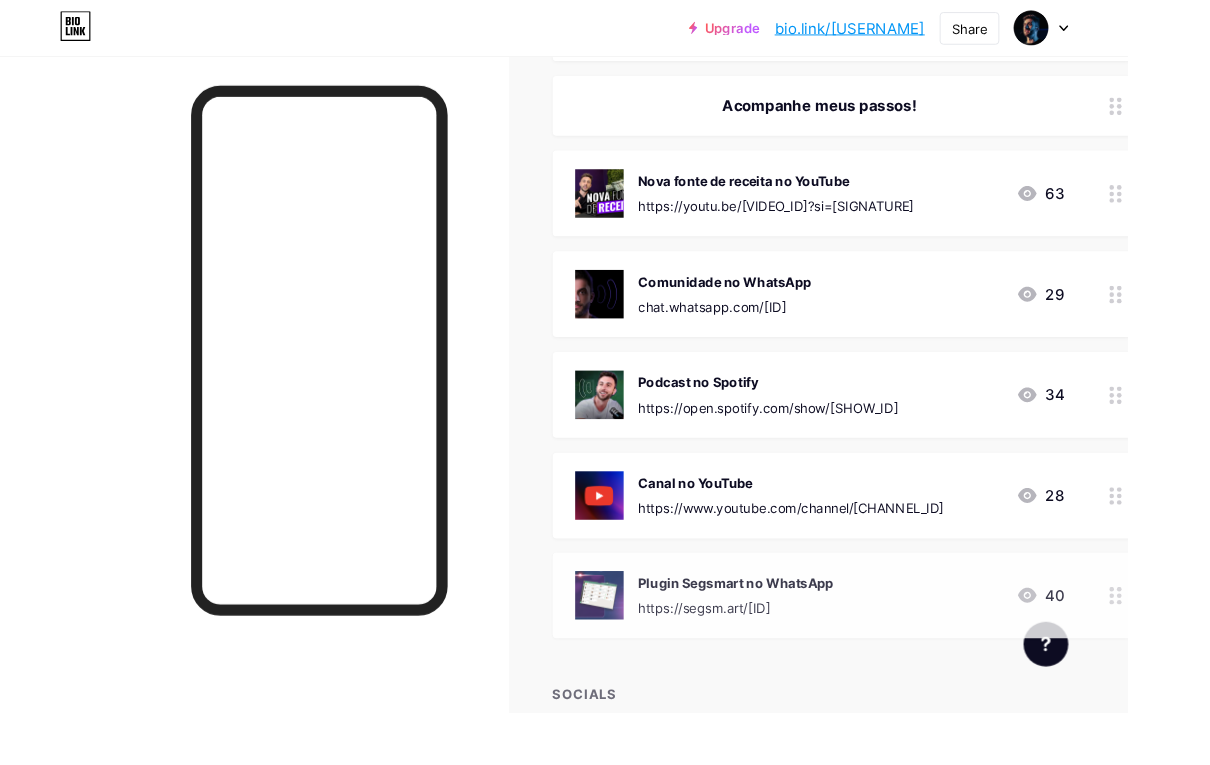 scroll, scrollTop: 774, scrollLeft: 0, axis: vertical 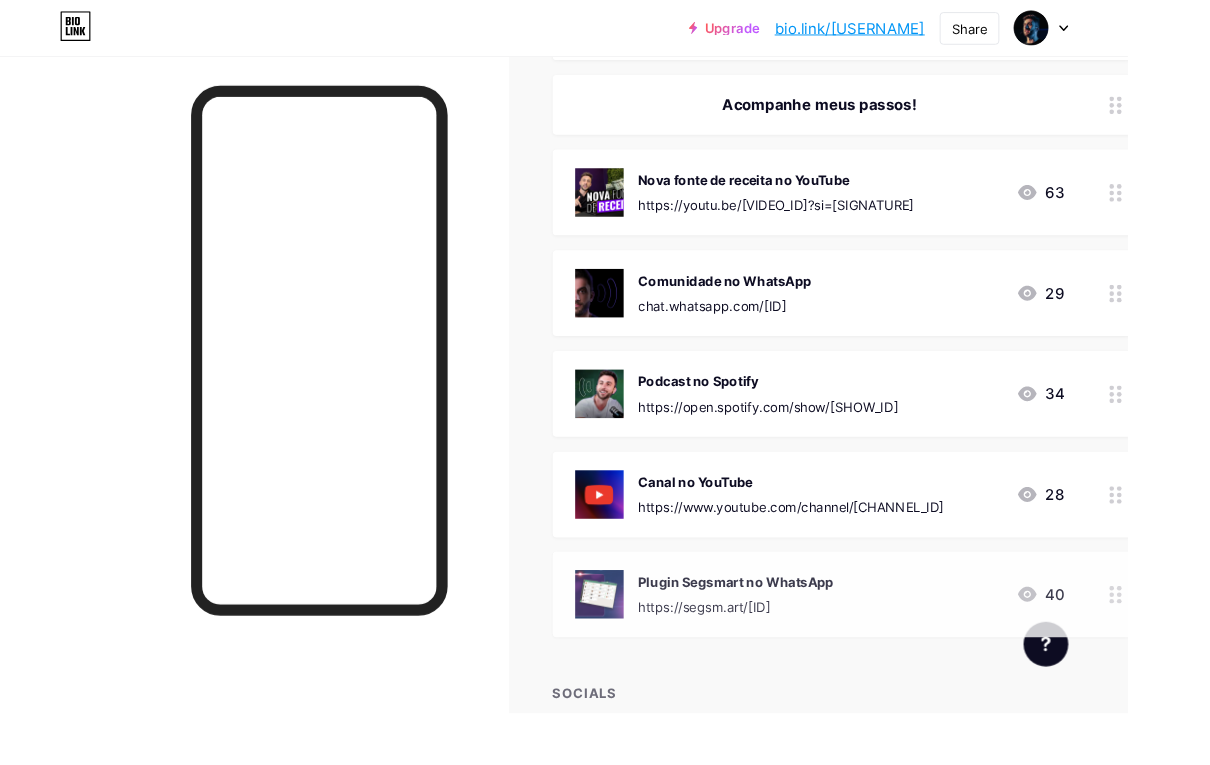 click at bounding box center [1197, 639] 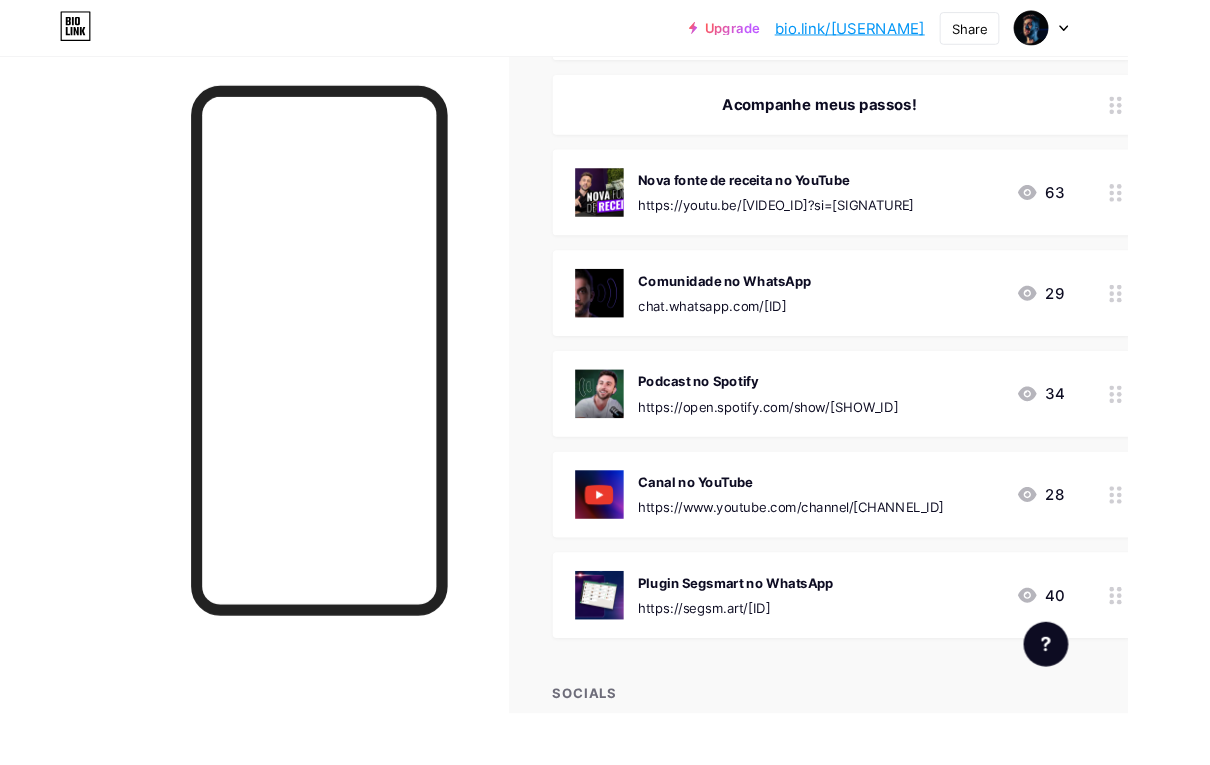 click 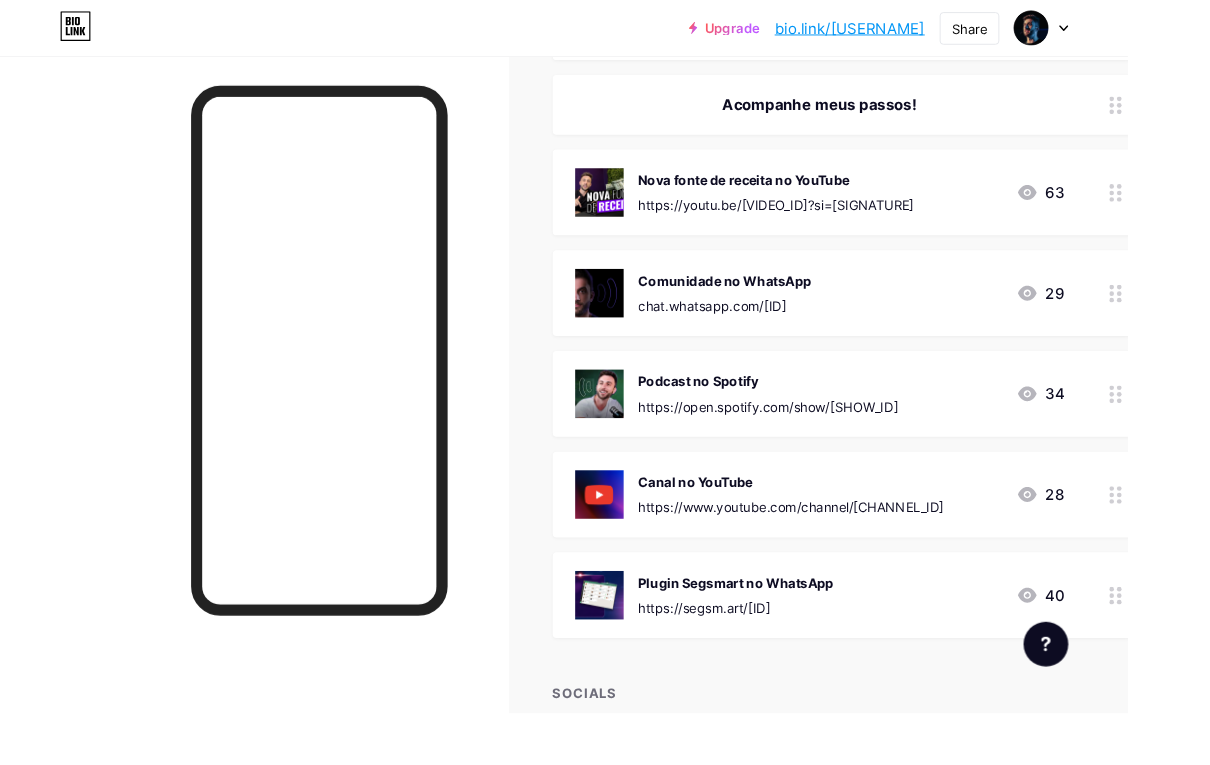 click 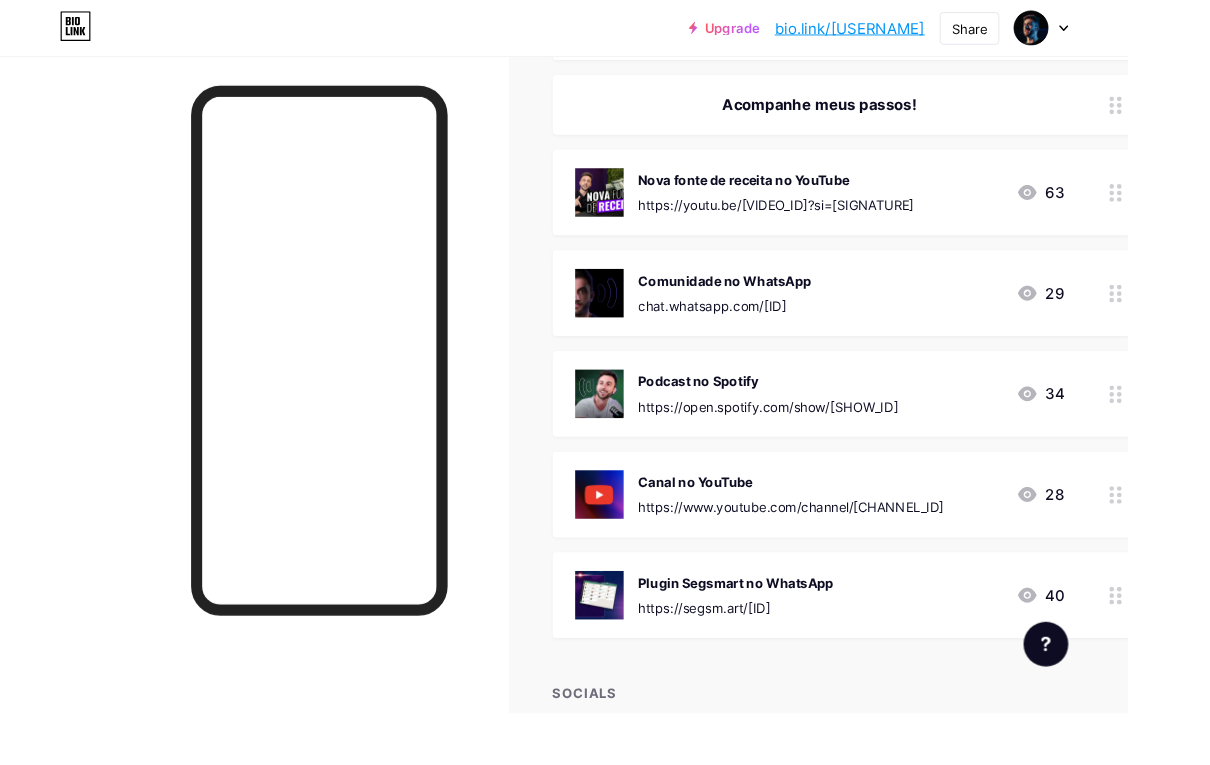 click 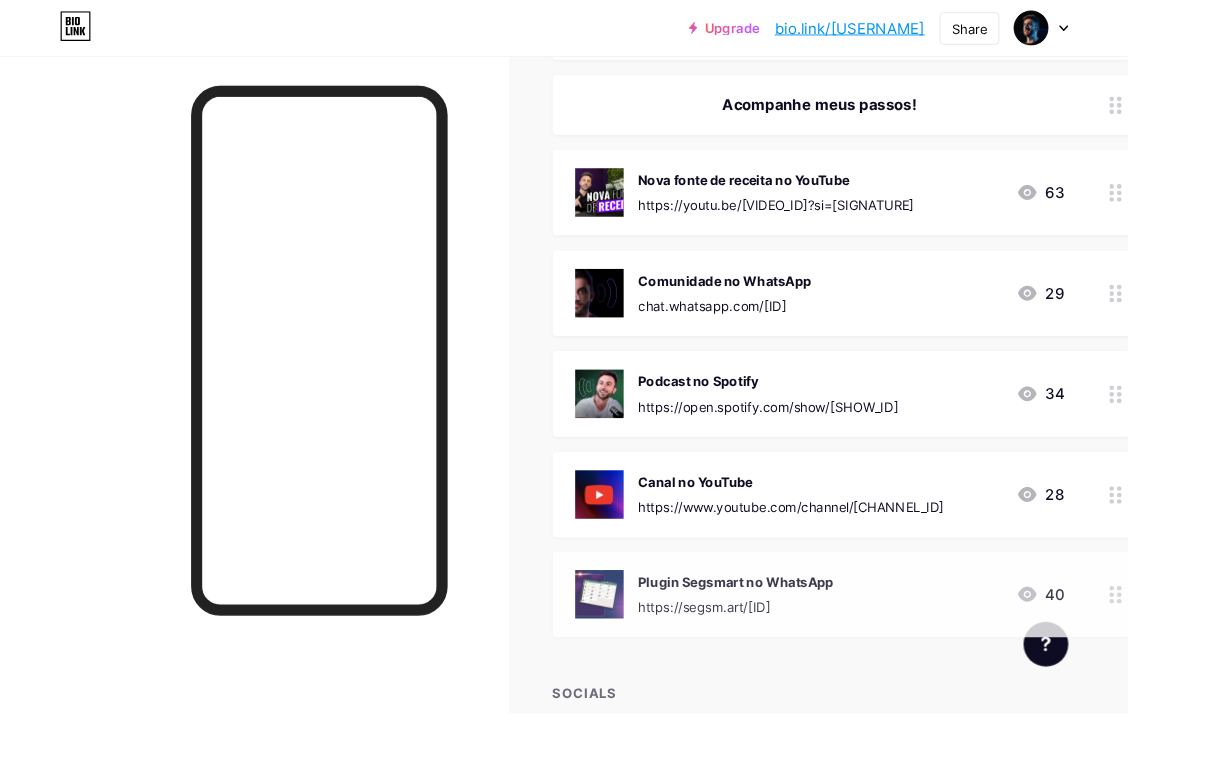 click 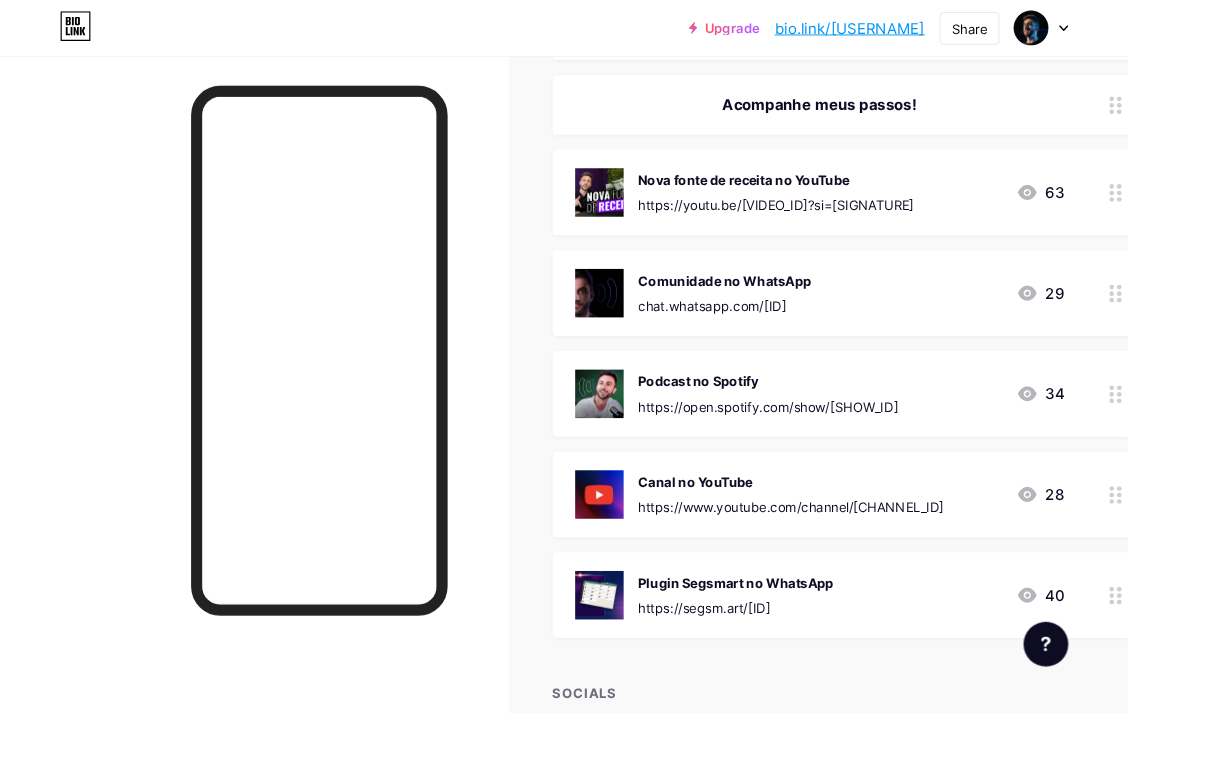 click 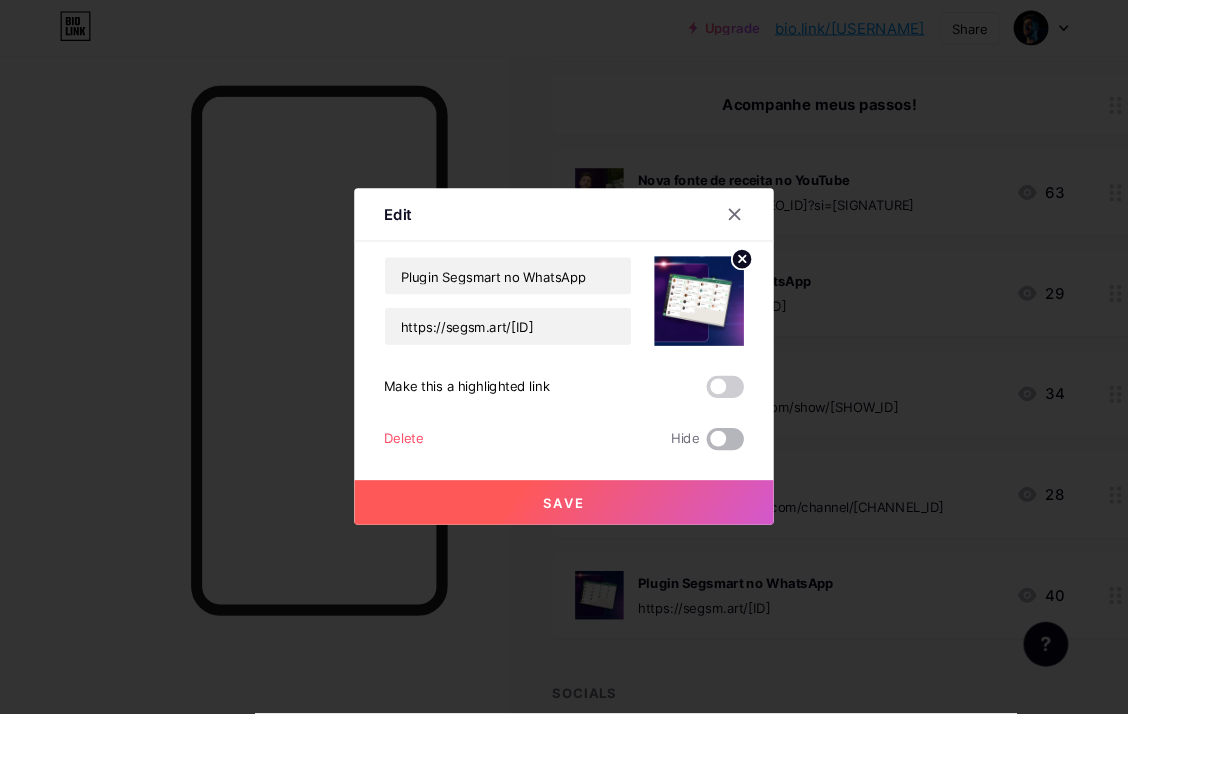 click at bounding box center [778, 471] 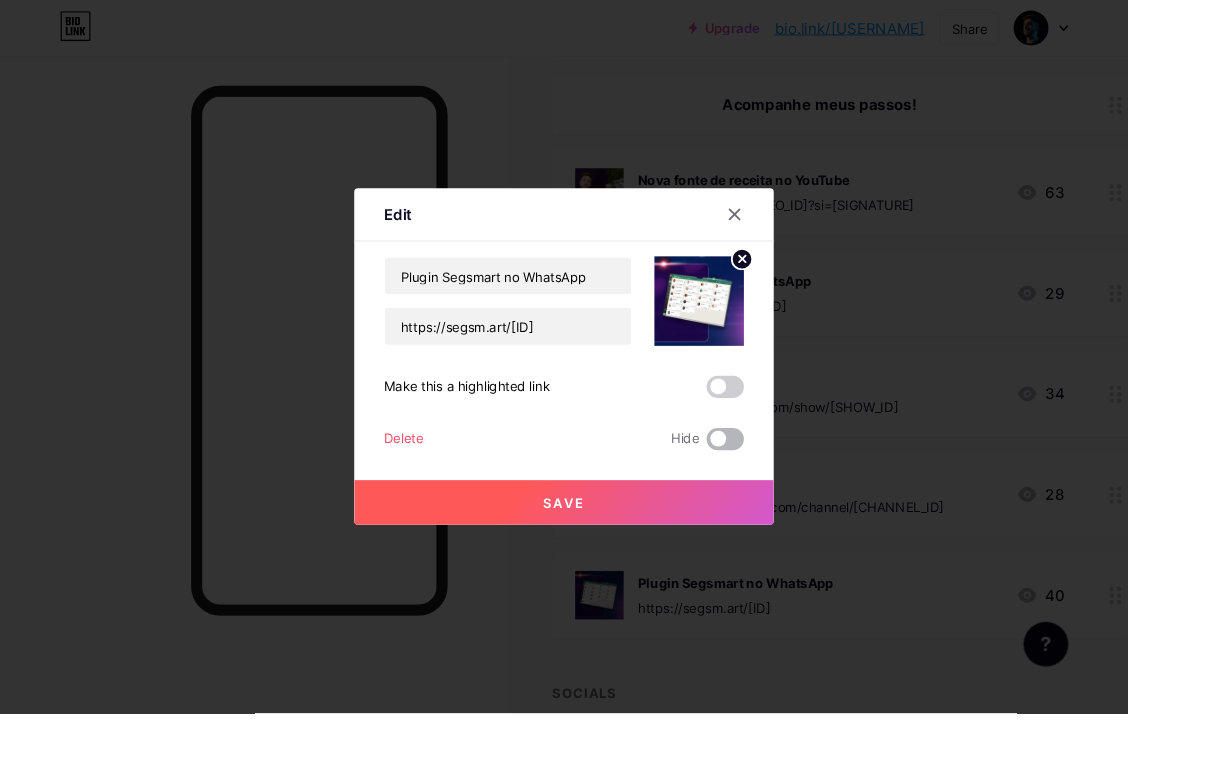 click at bounding box center (758, 476) 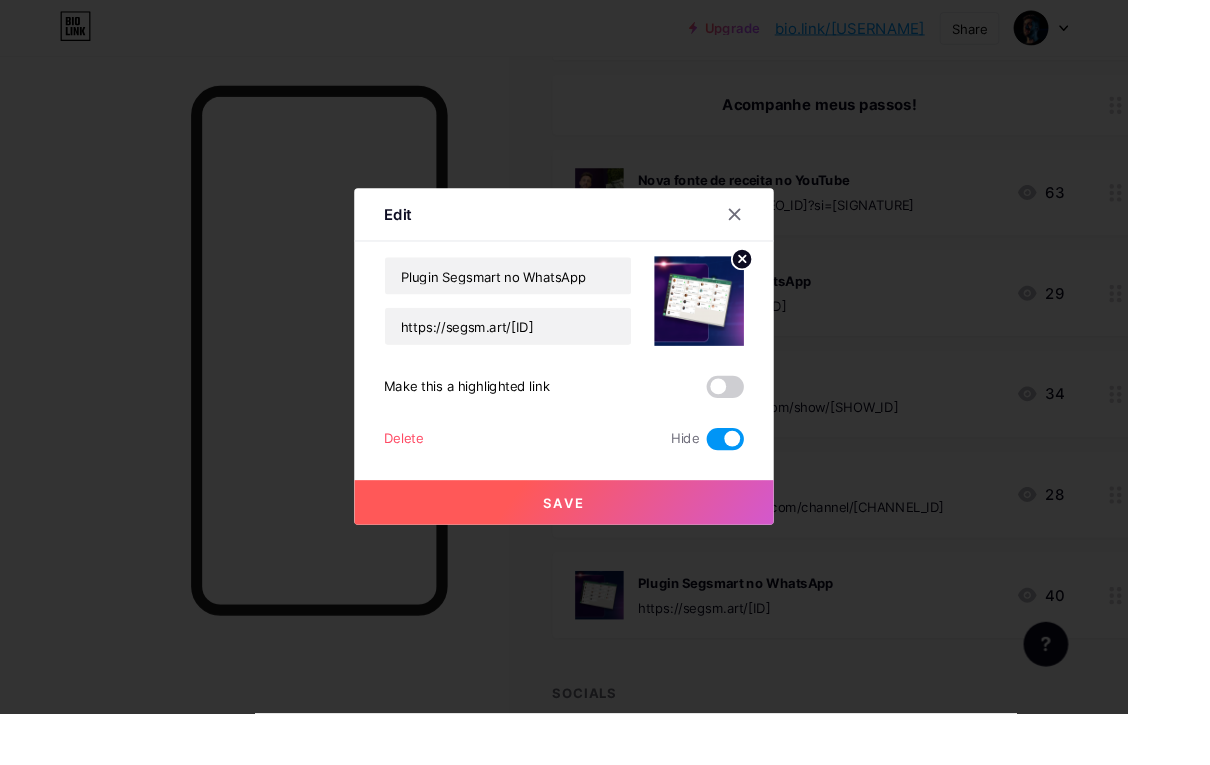 click on "Save" at bounding box center [605, 539] 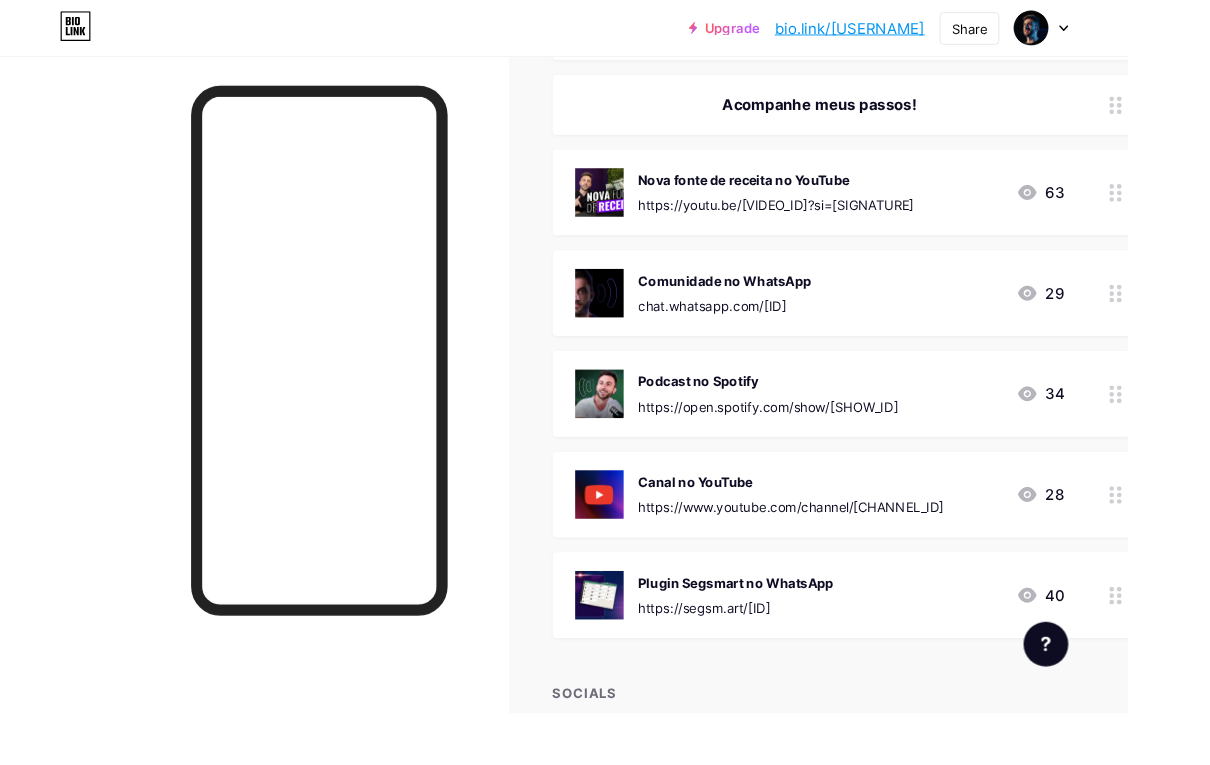 click 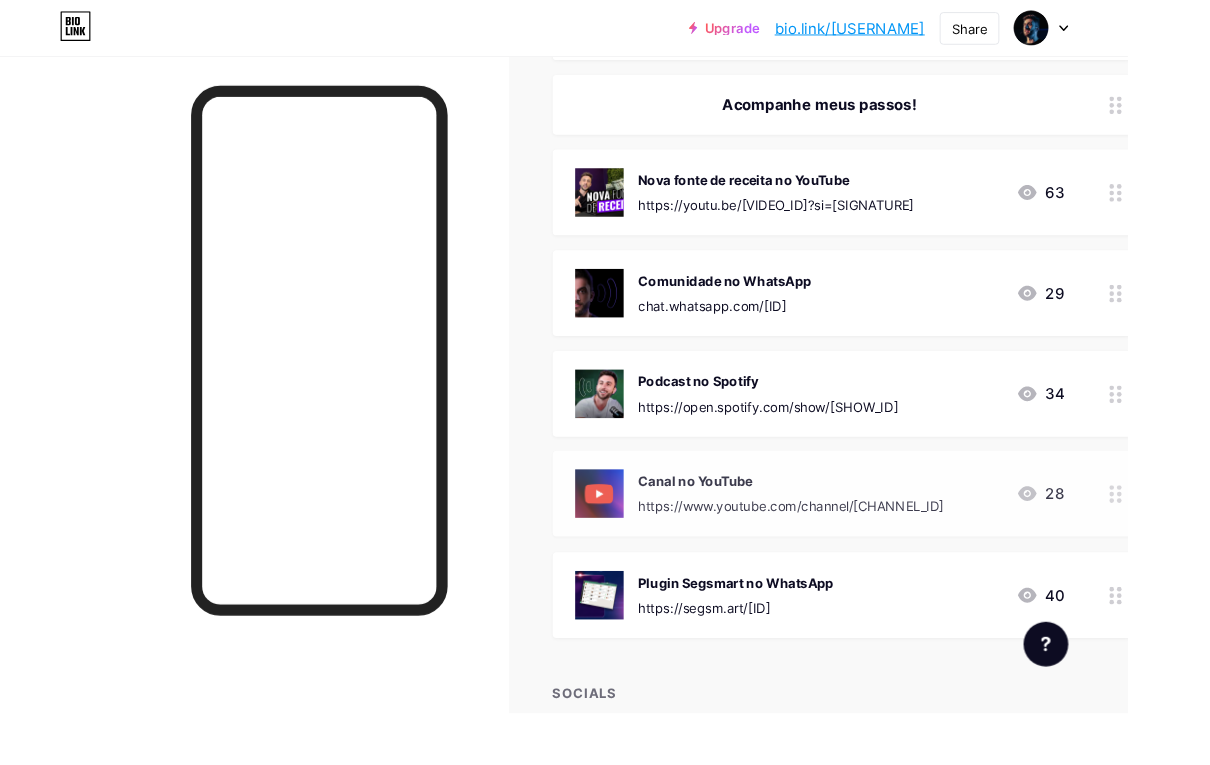 click 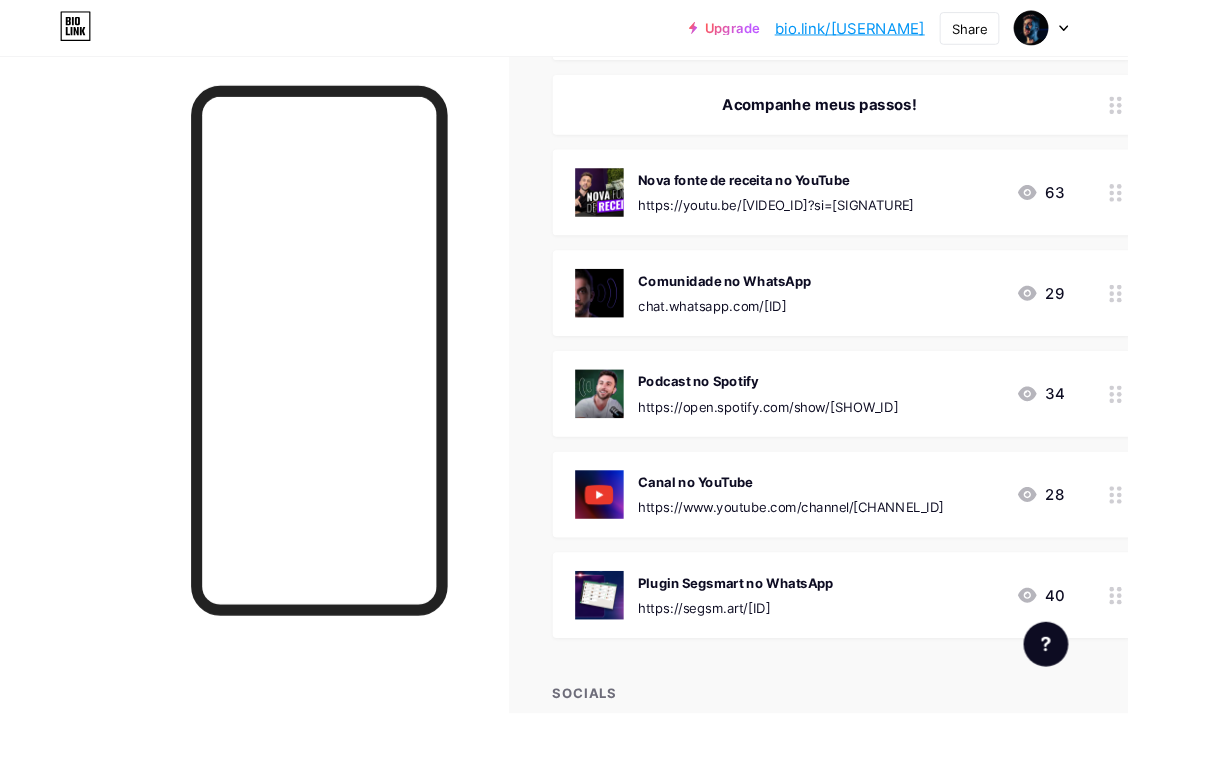 click 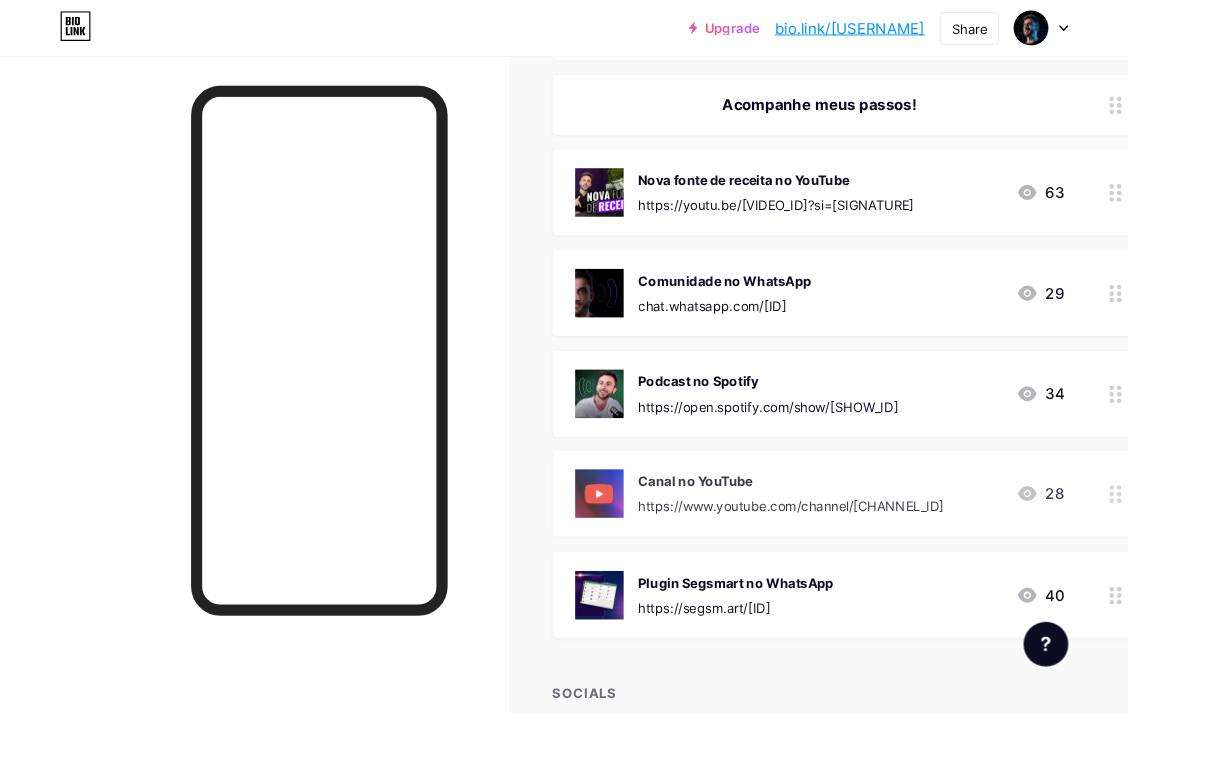 click 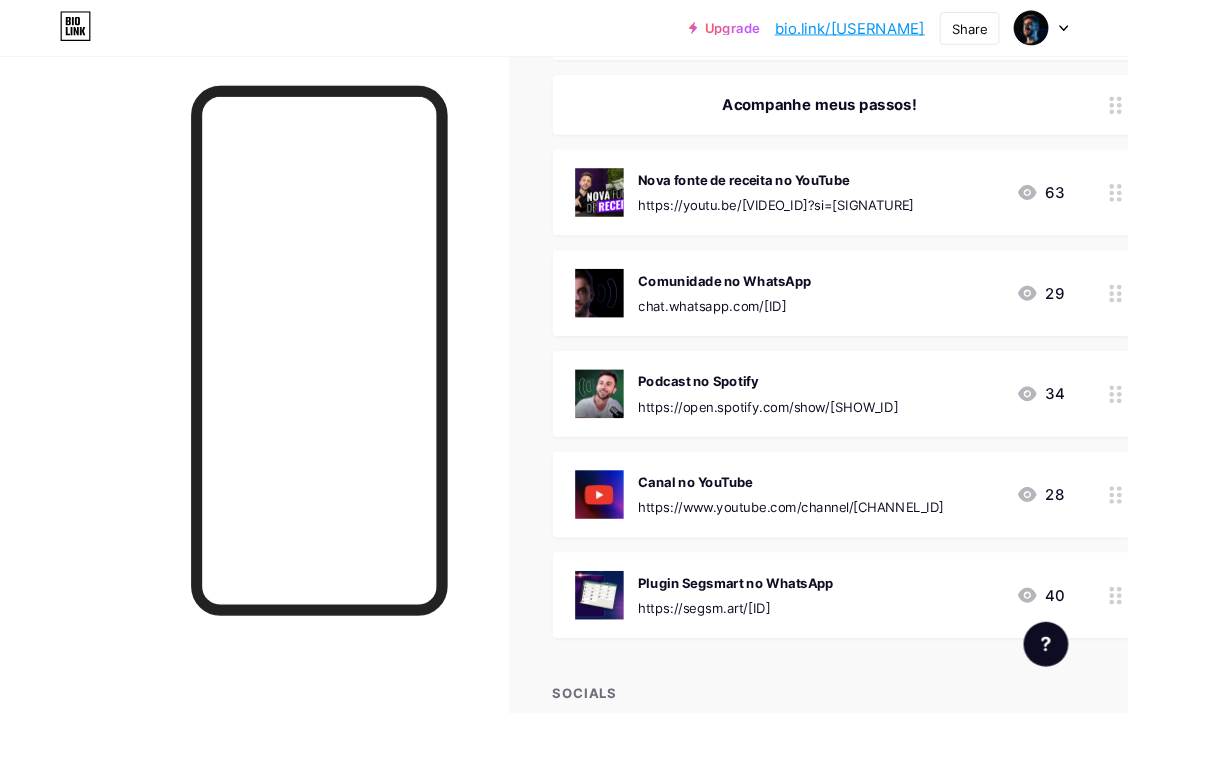 click 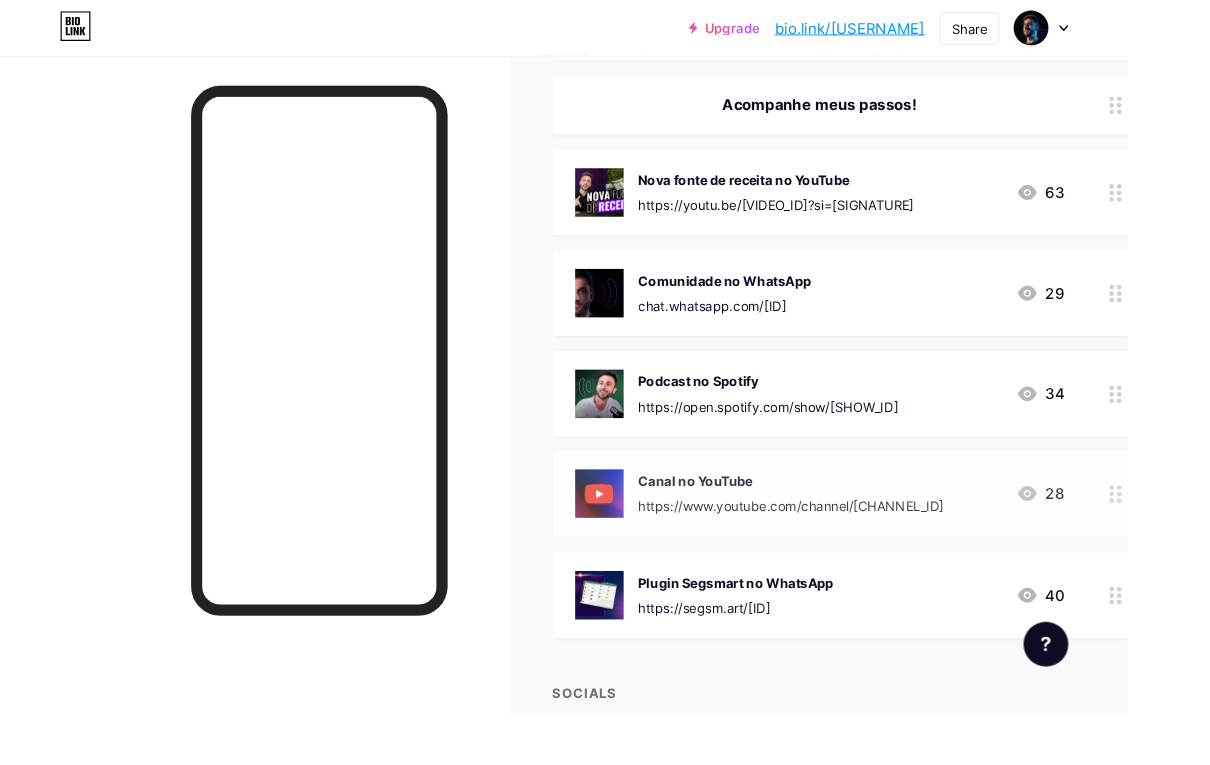 click 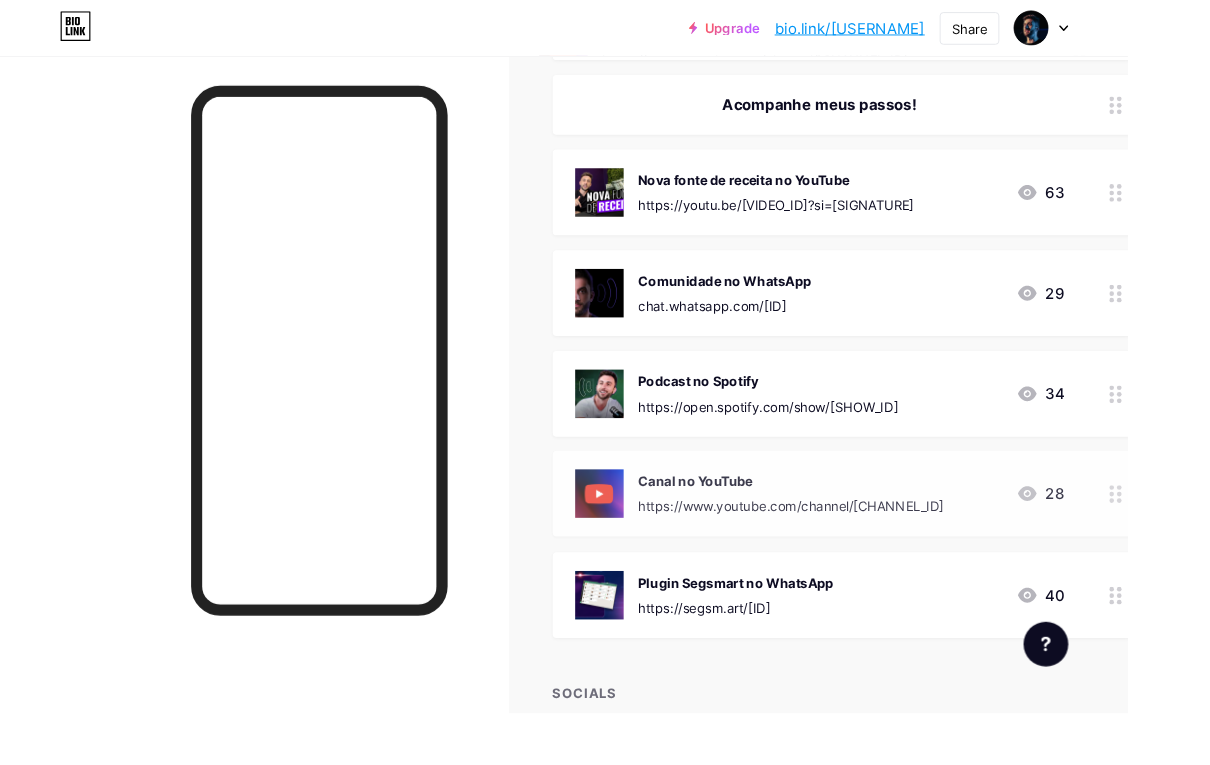 click 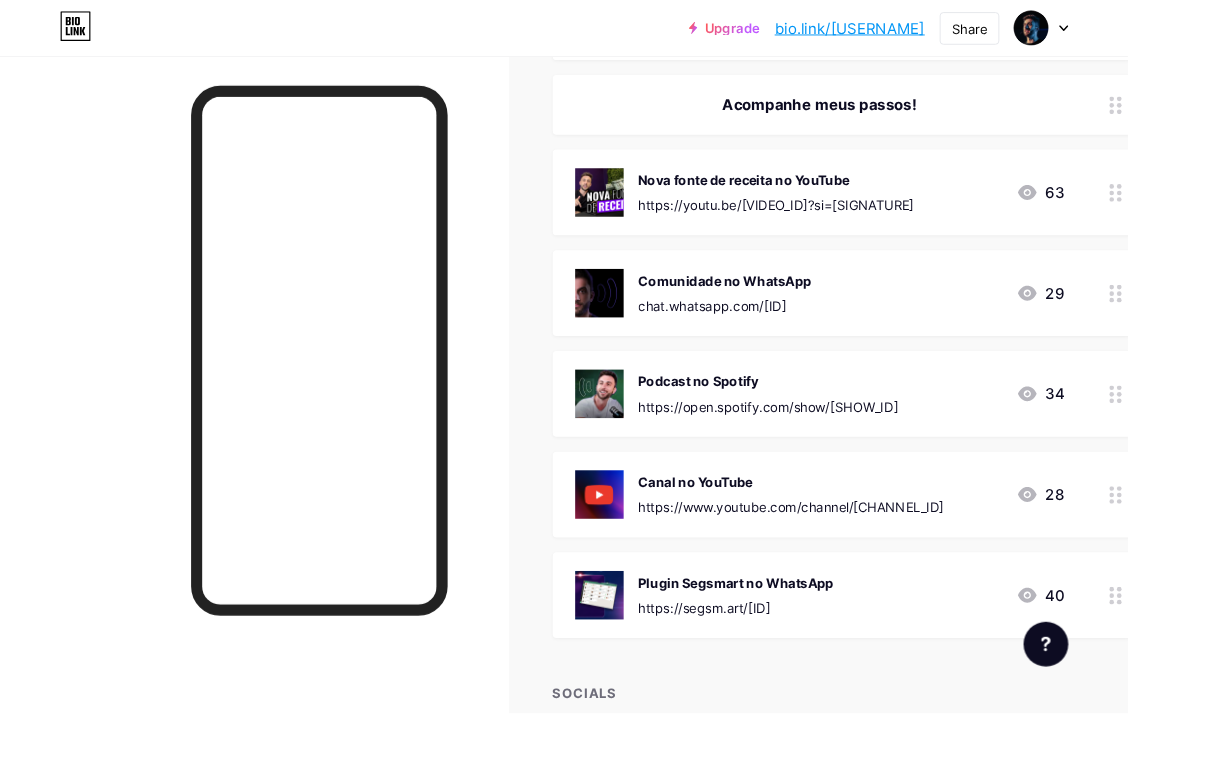 click 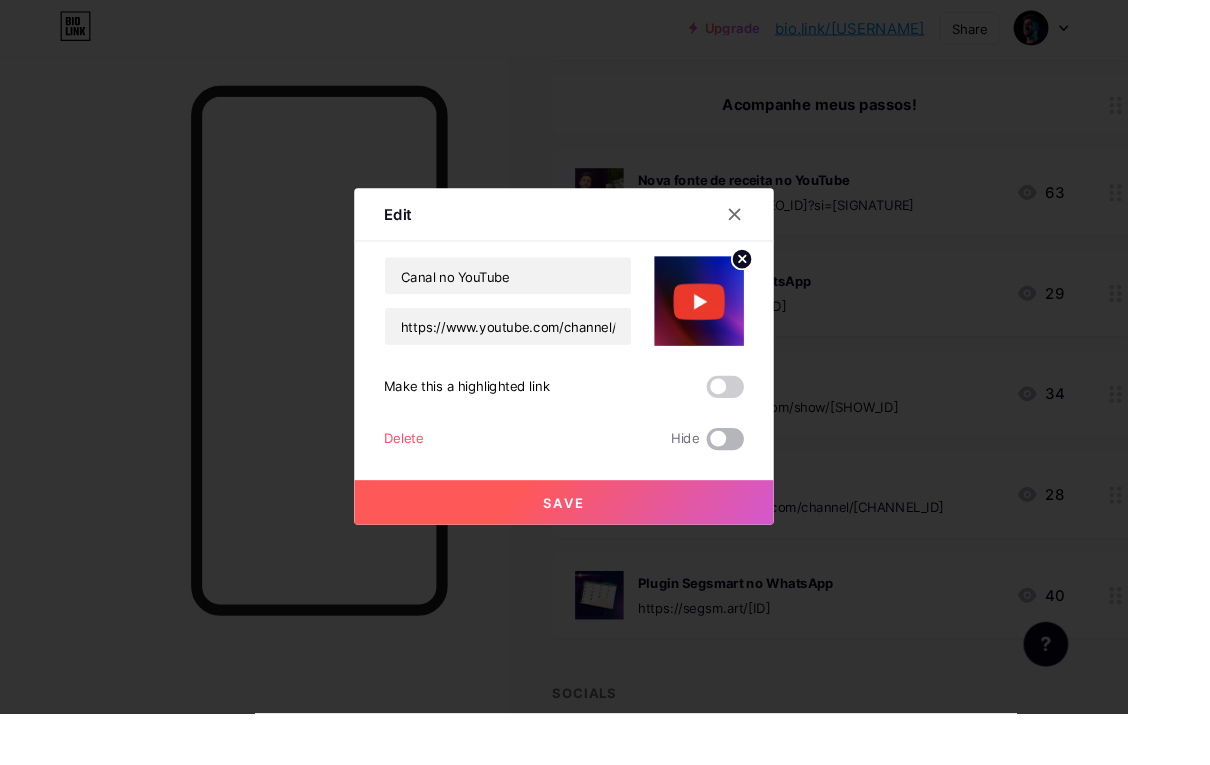 click at bounding box center [778, 471] 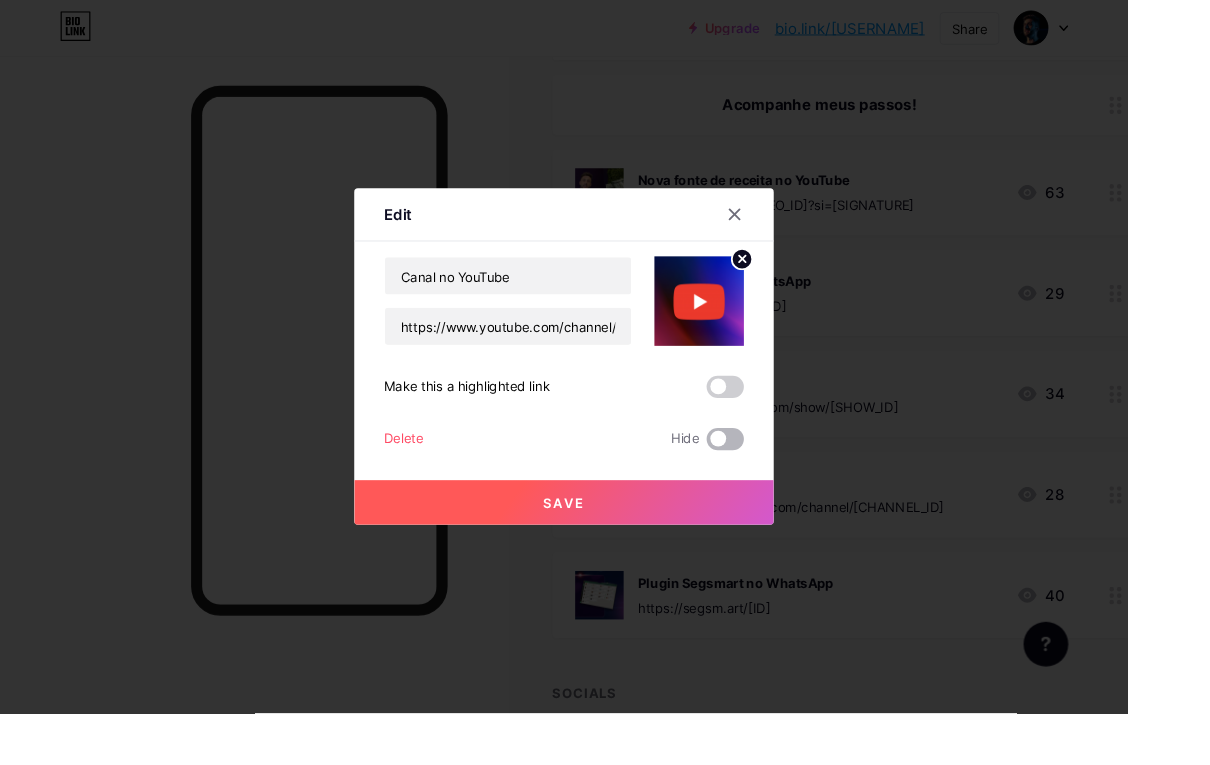 click at bounding box center (758, 476) 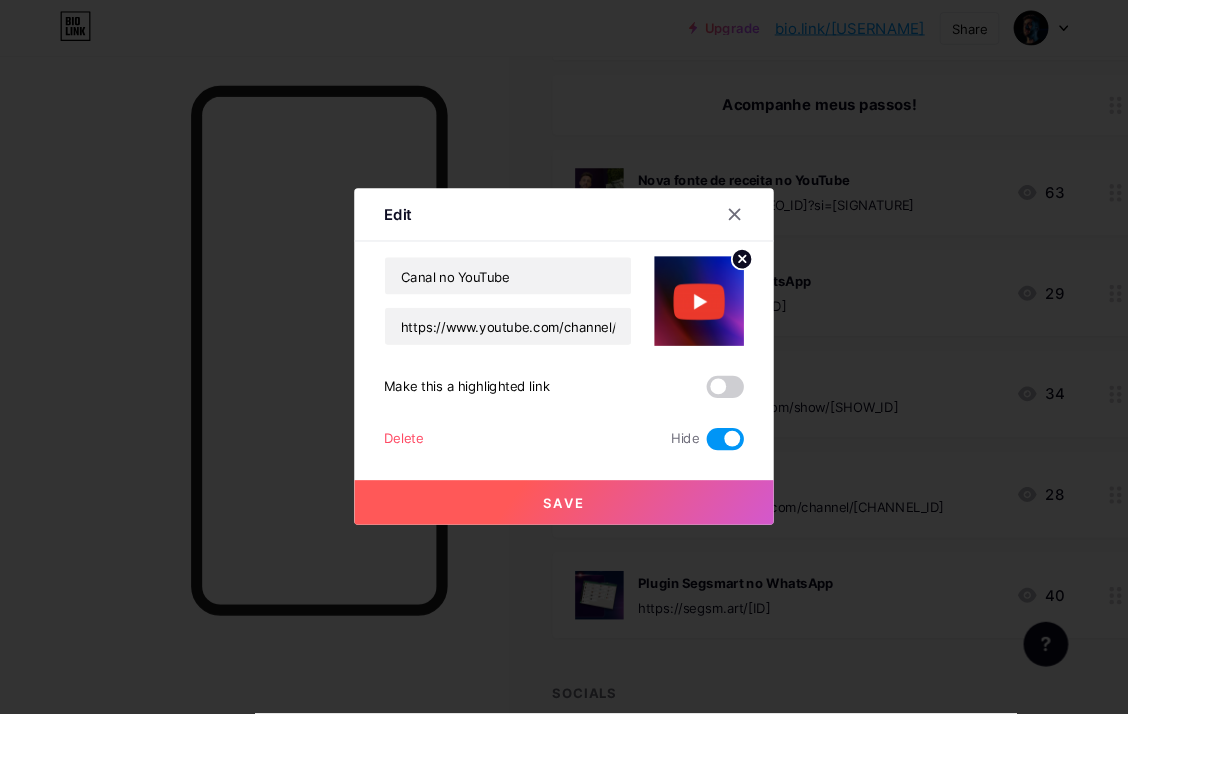 click on "Save" at bounding box center (605, 539) 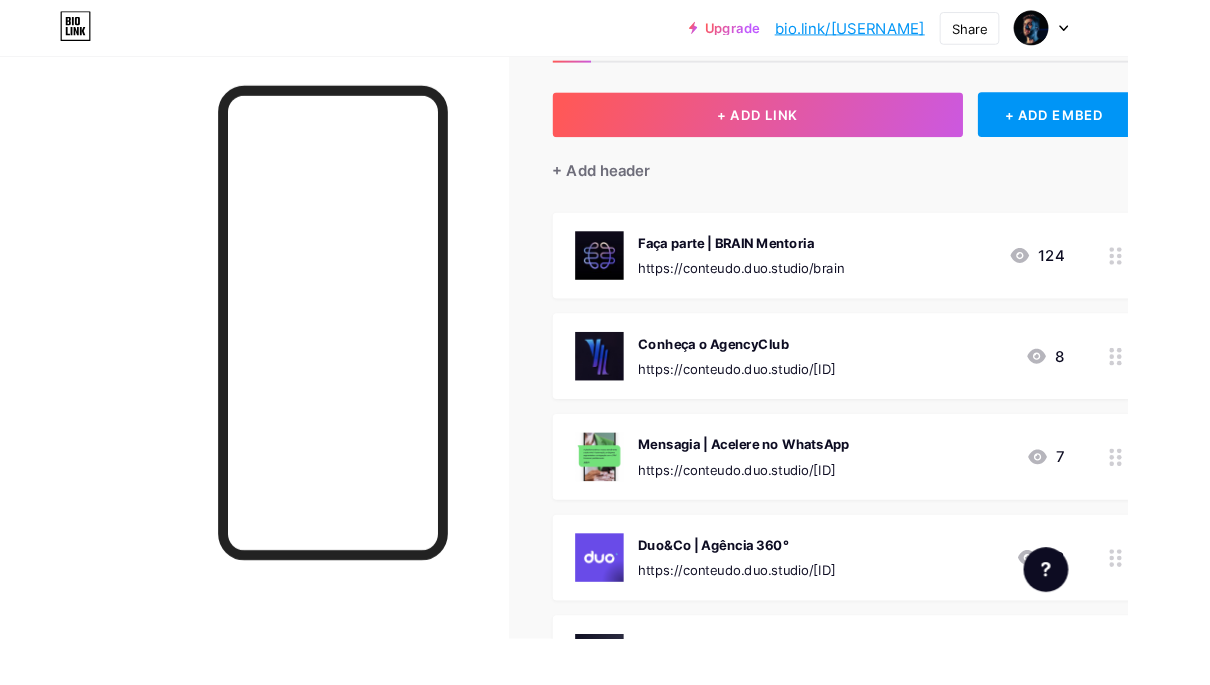 scroll, scrollTop: 0, scrollLeft: 0, axis: both 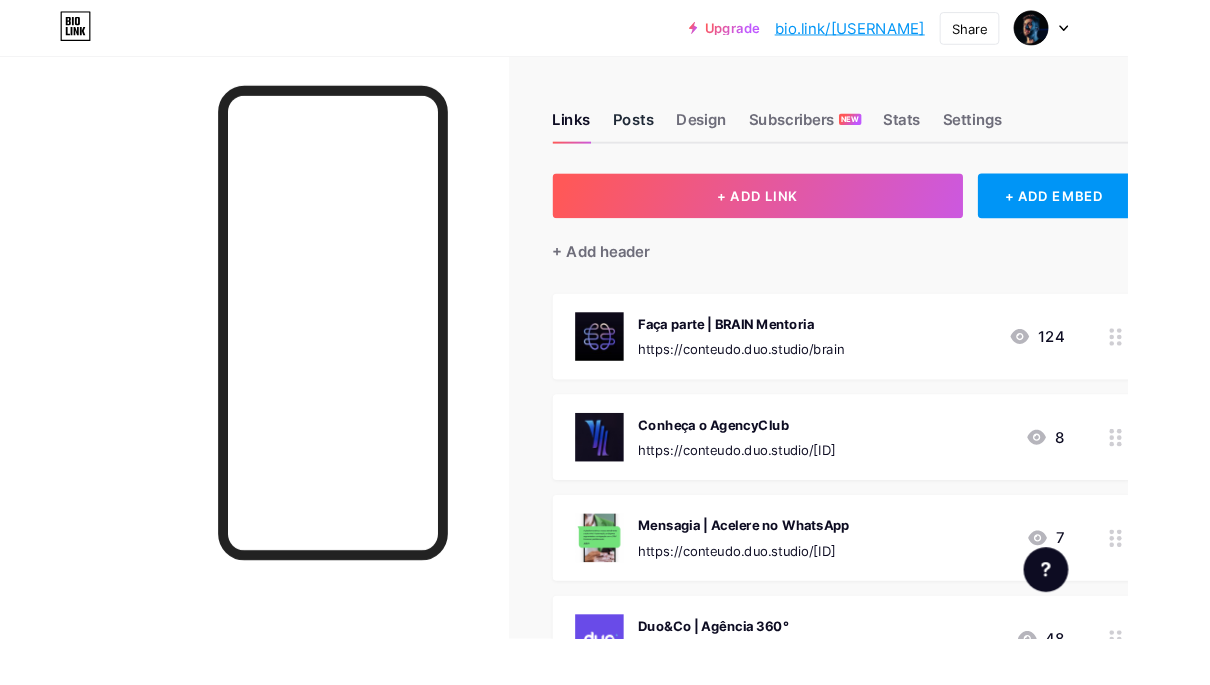 click on "Posts" at bounding box center [680, 134] 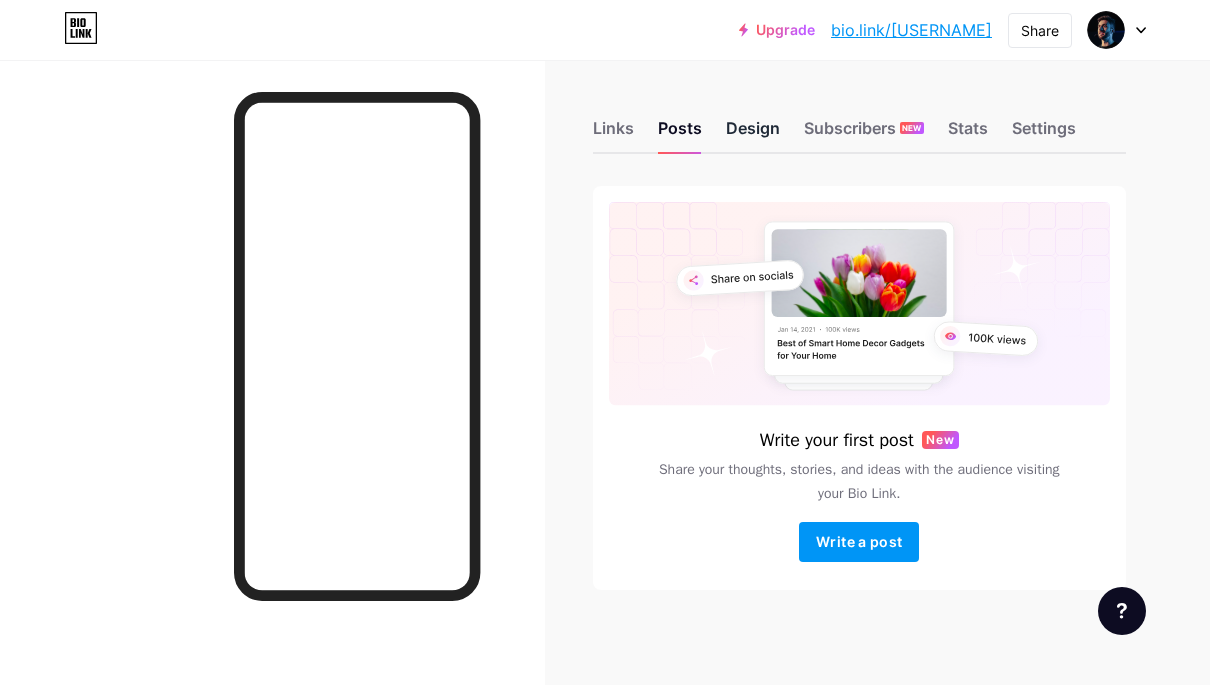 click on "Design" at bounding box center (753, 134) 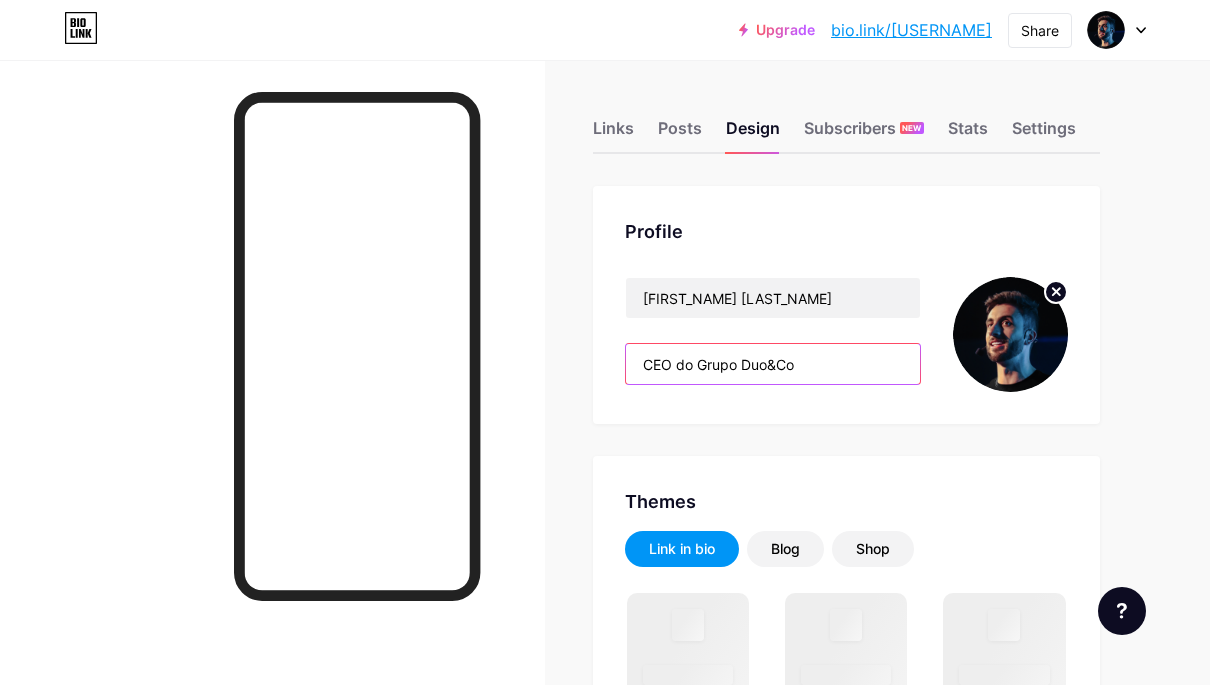 click on "CEO do Grupo Duo&Co" at bounding box center [773, 364] 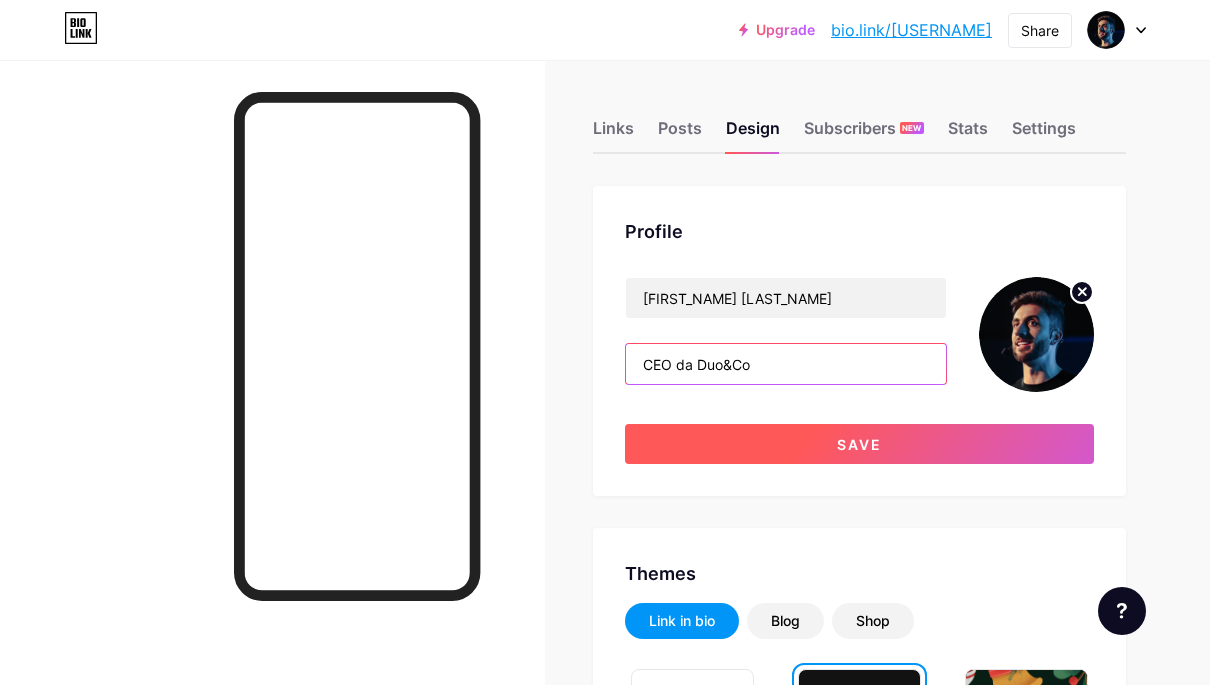 type on "CEO da Duo&Co" 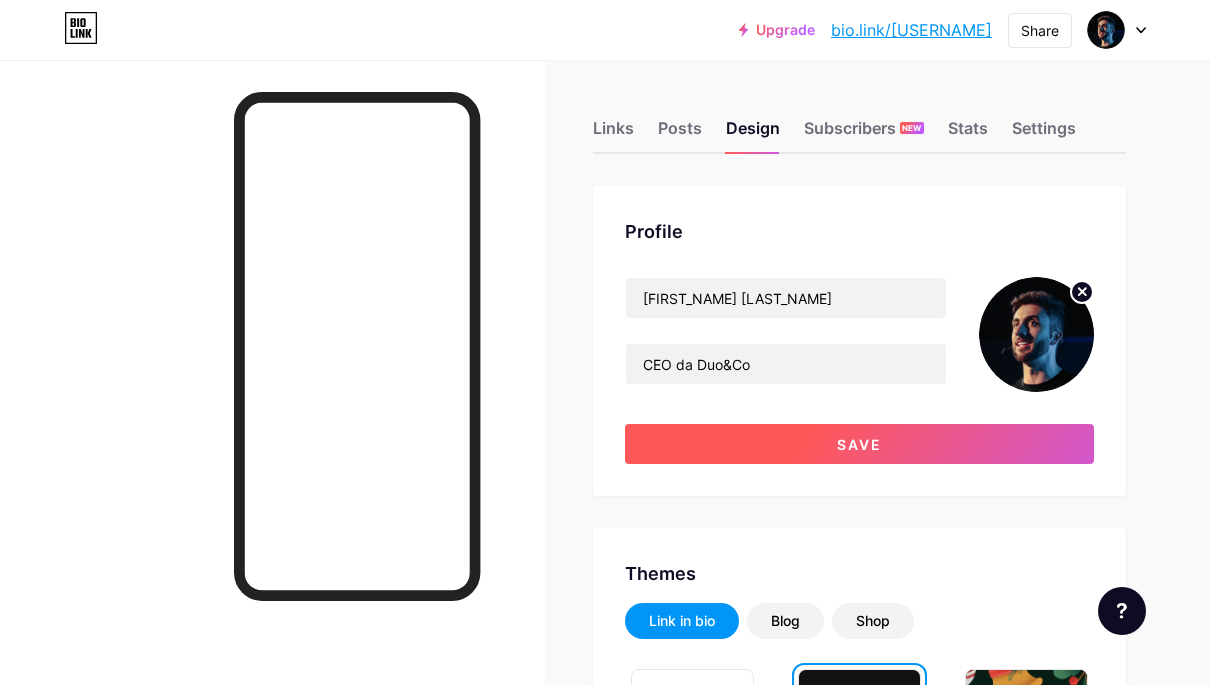 click on "Save" at bounding box center (860, 444) 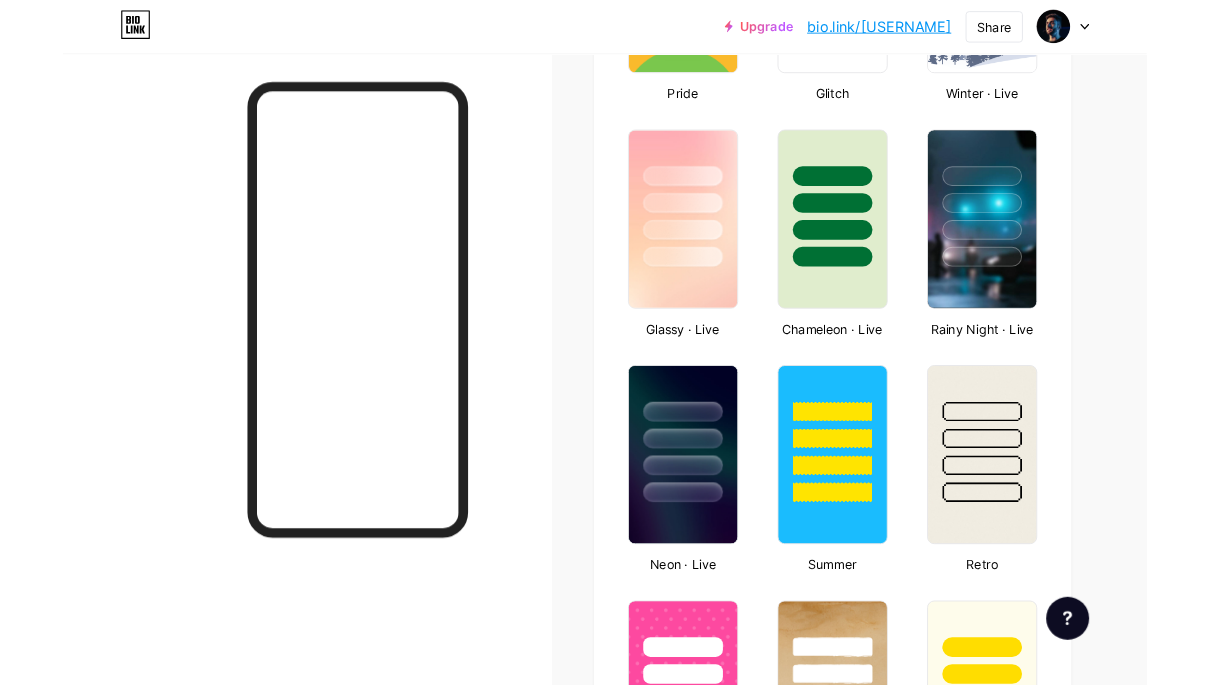 scroll, scrollTop: 1056, scrollLeft: 0, axis: vertical 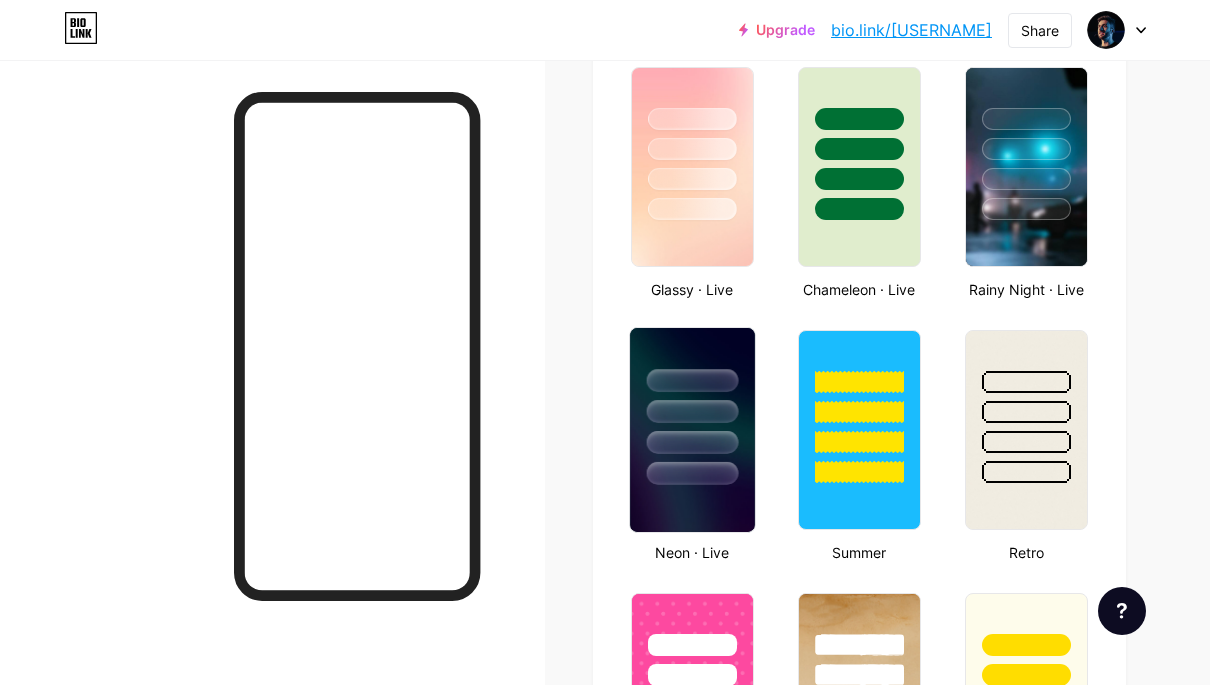 click at bounding box center [692, 442] 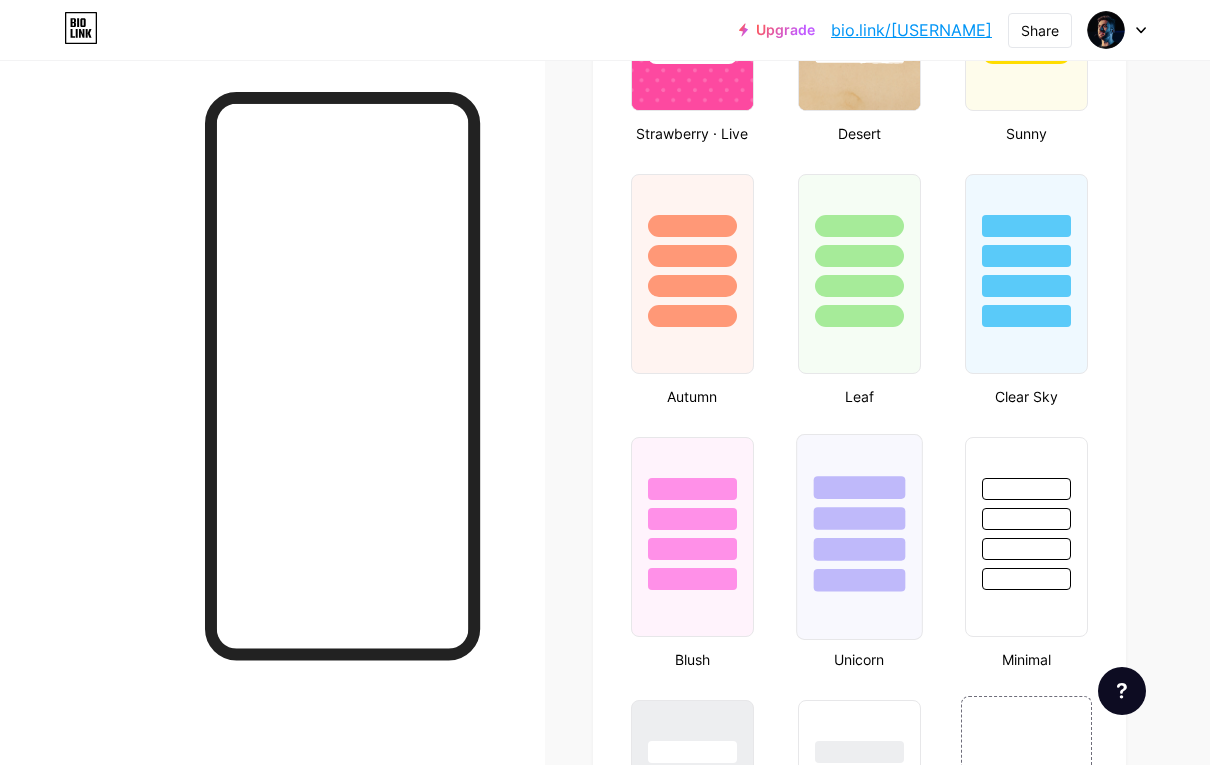 scroll, scrollTop: 1739, scrollLeft: 0, axis: vertical 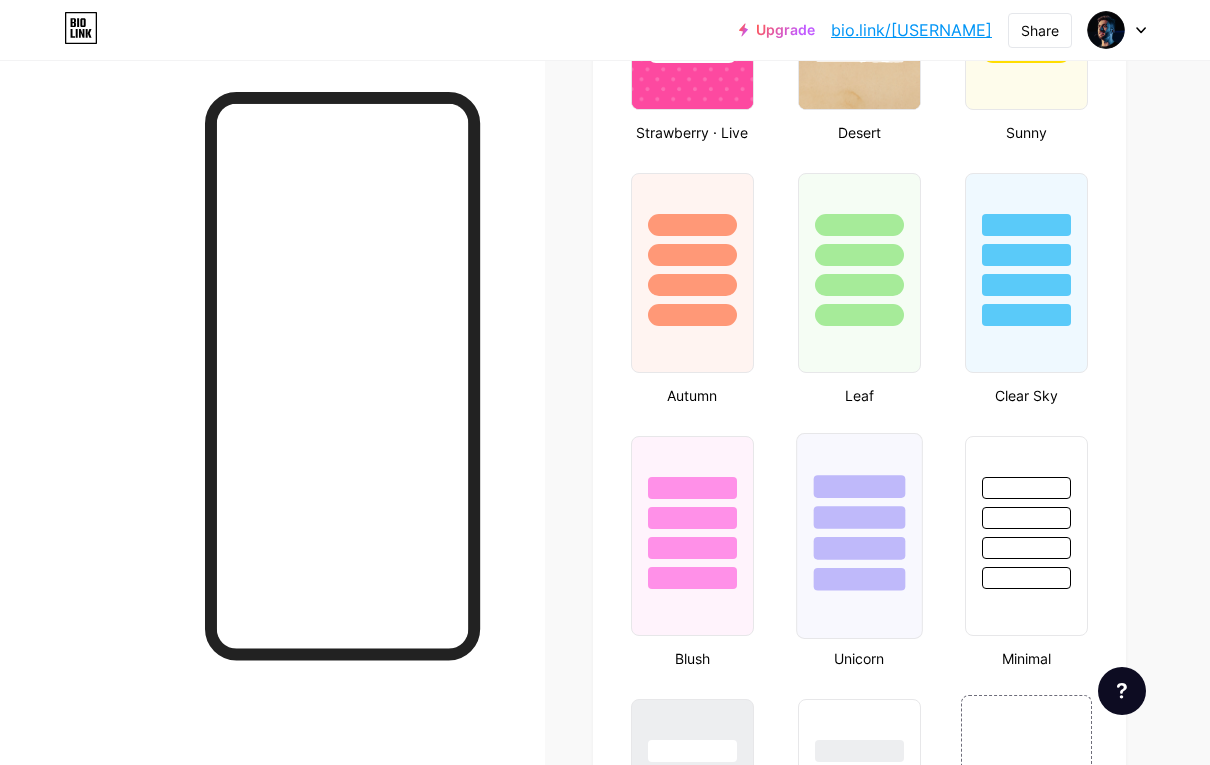 click at bounding box center [859, 512] 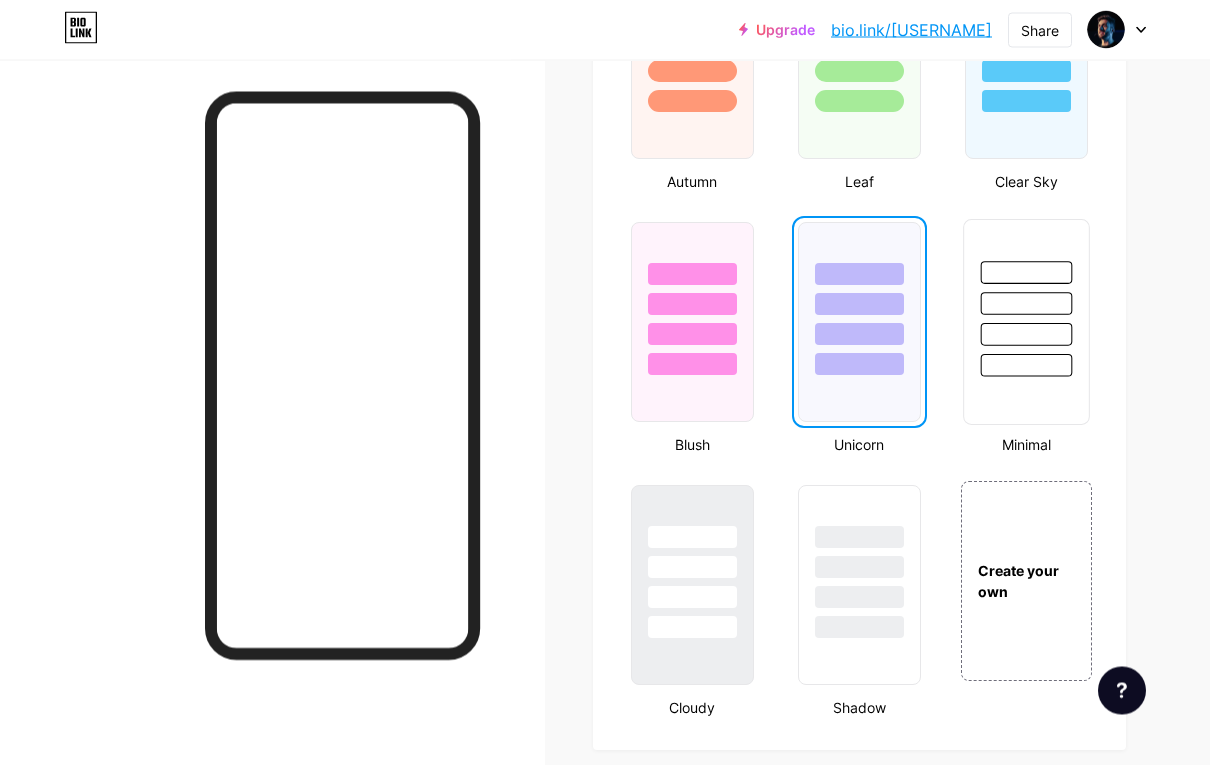scroll, scrollTop: 1953, scrollLeft: 0, axis: vertical 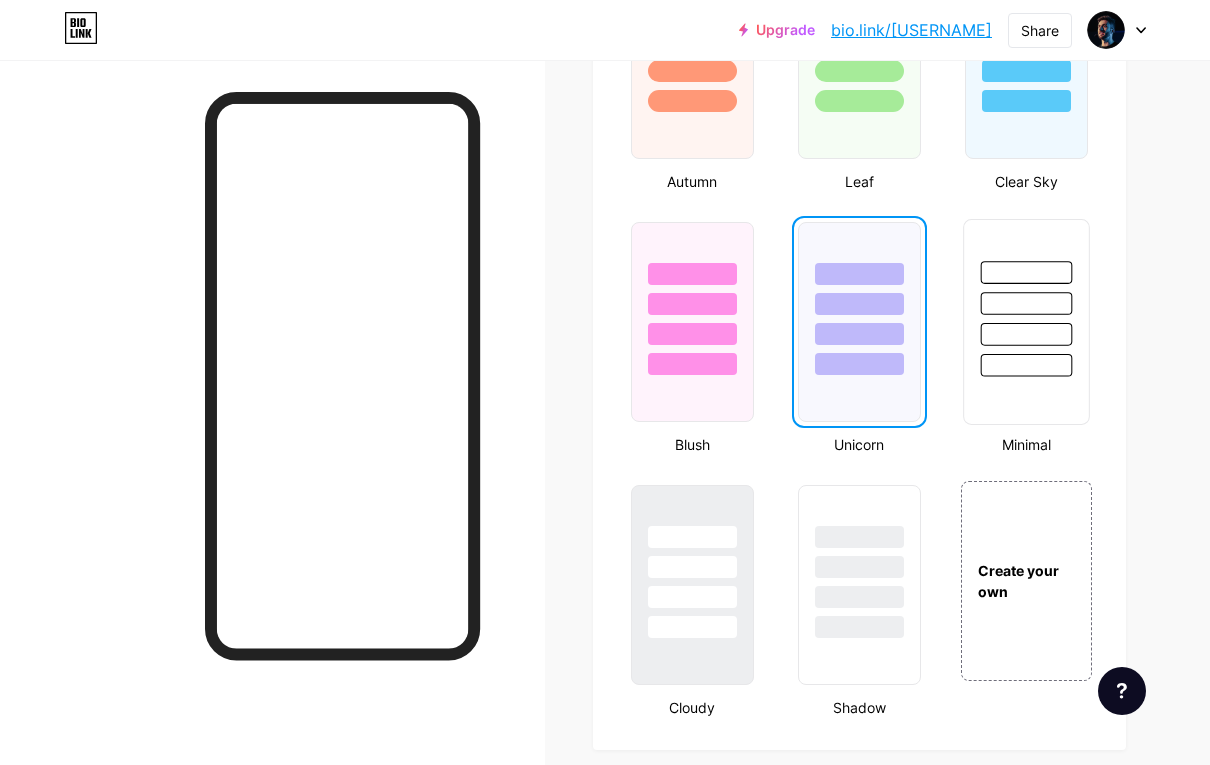 click at bounding box center (1026, 322) 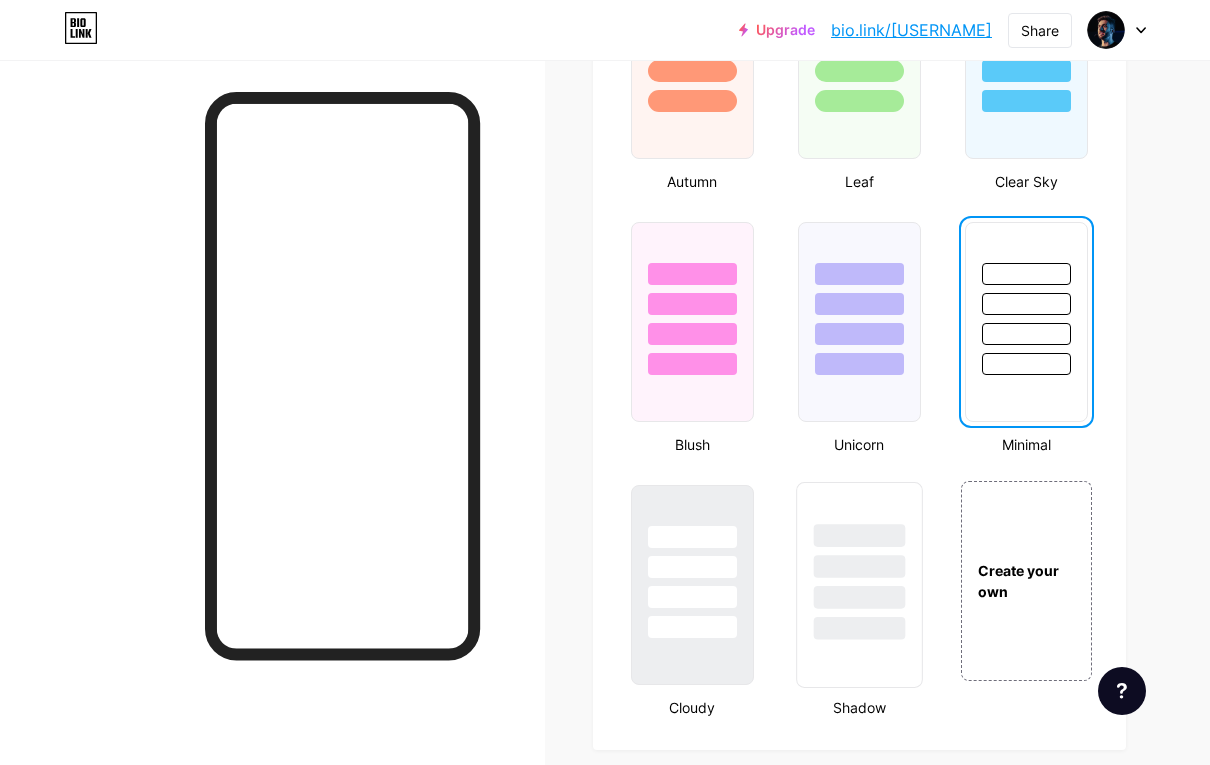 click at bounding box center [859, 597] 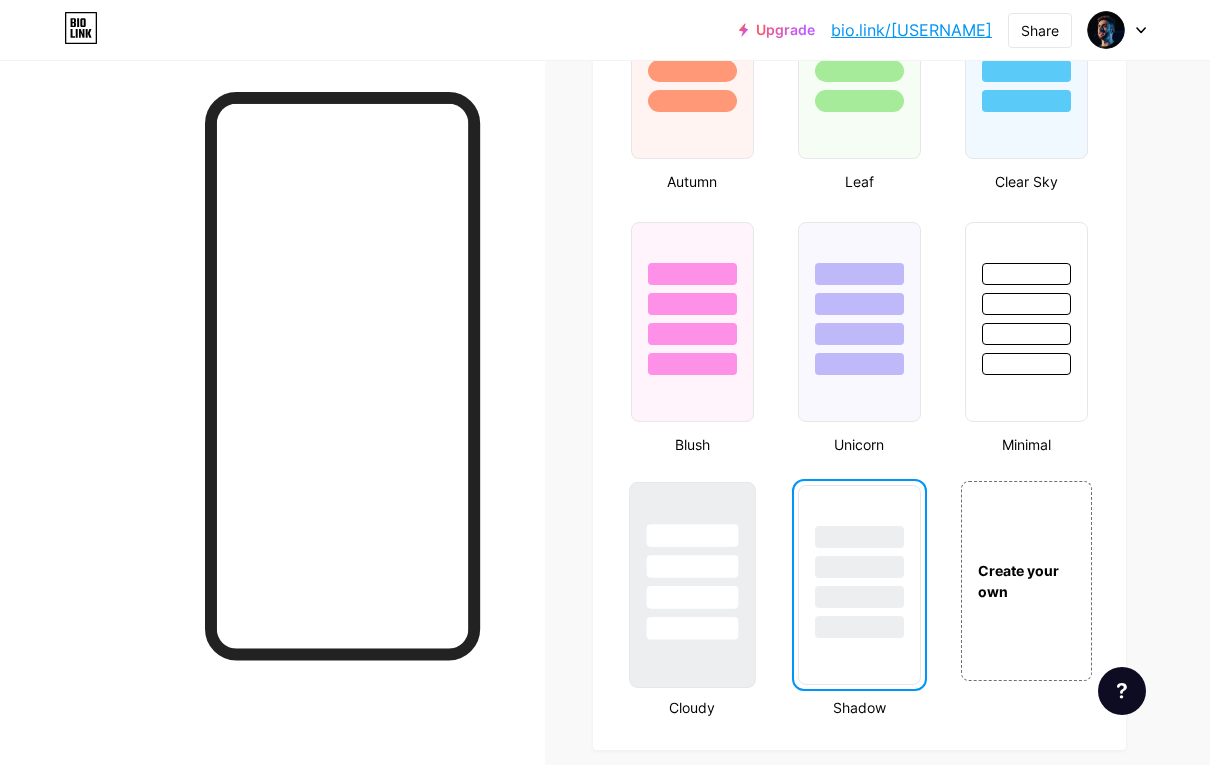 click at bounding box center (692, 561) 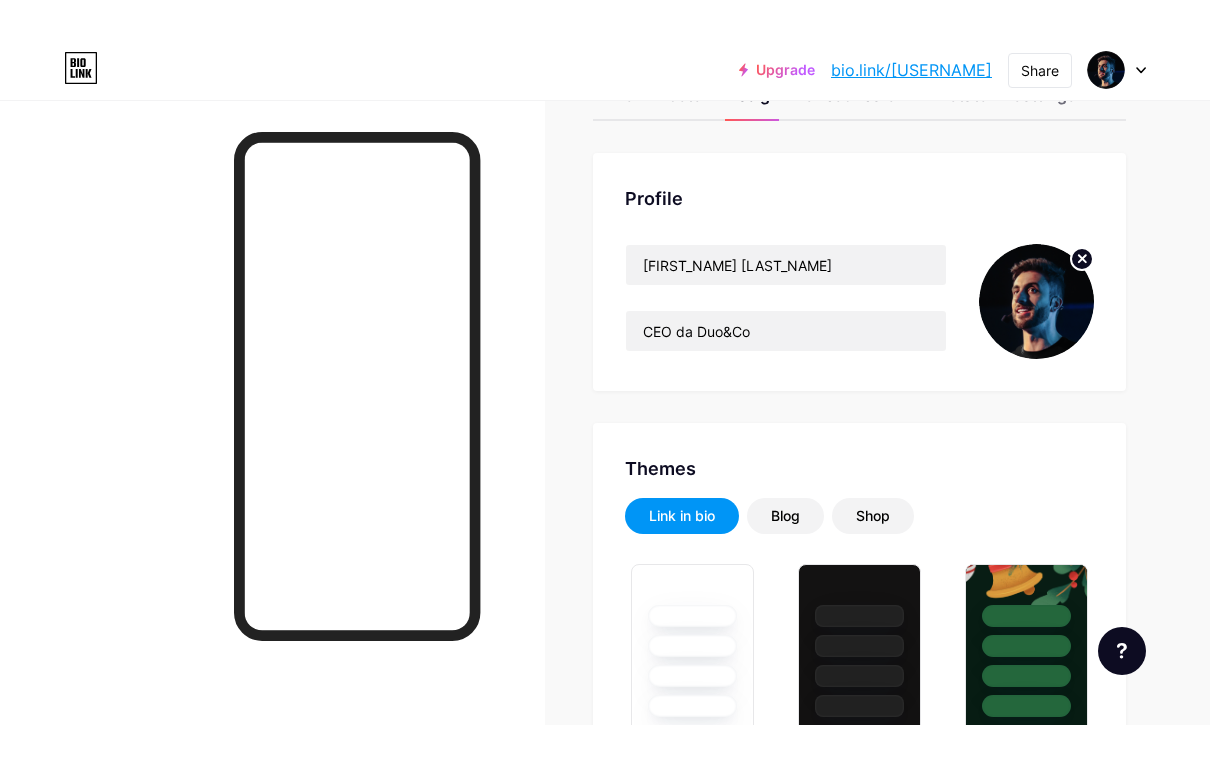 scroll, scrollTop: 0, scrollLeft: 0, axis: both 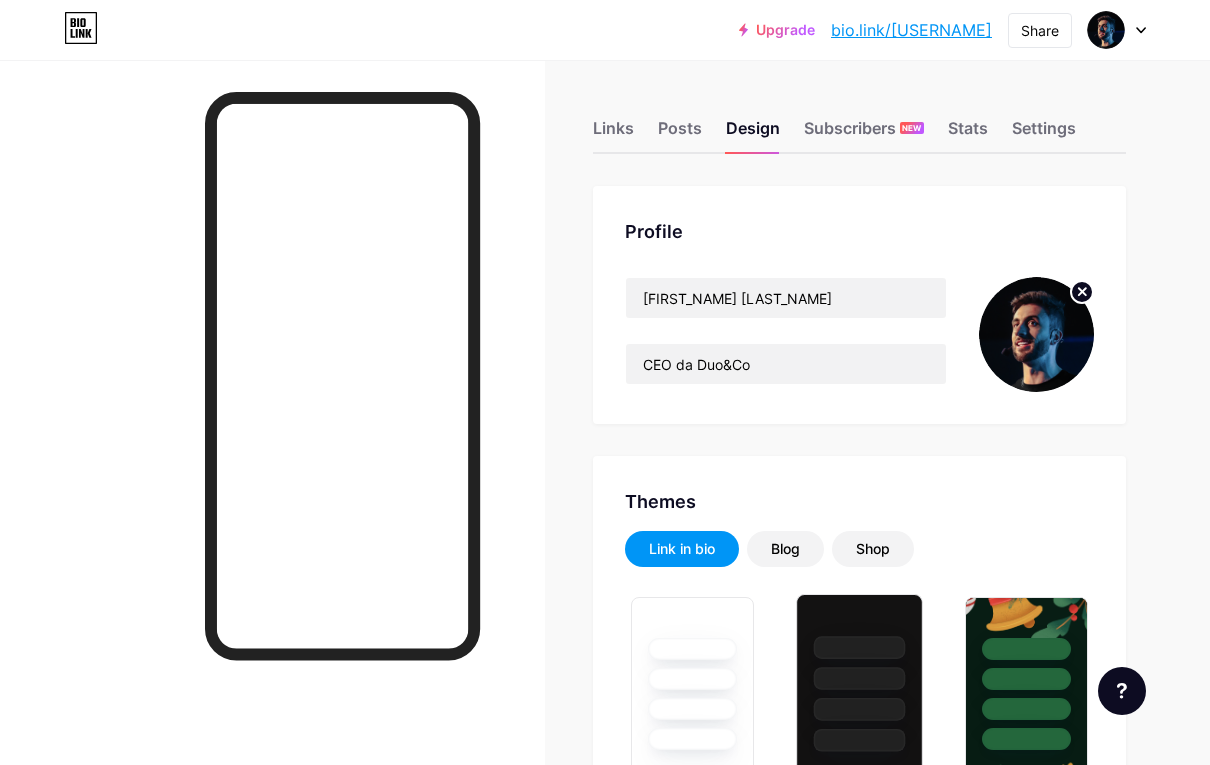 click at bounding box center (859, 647) 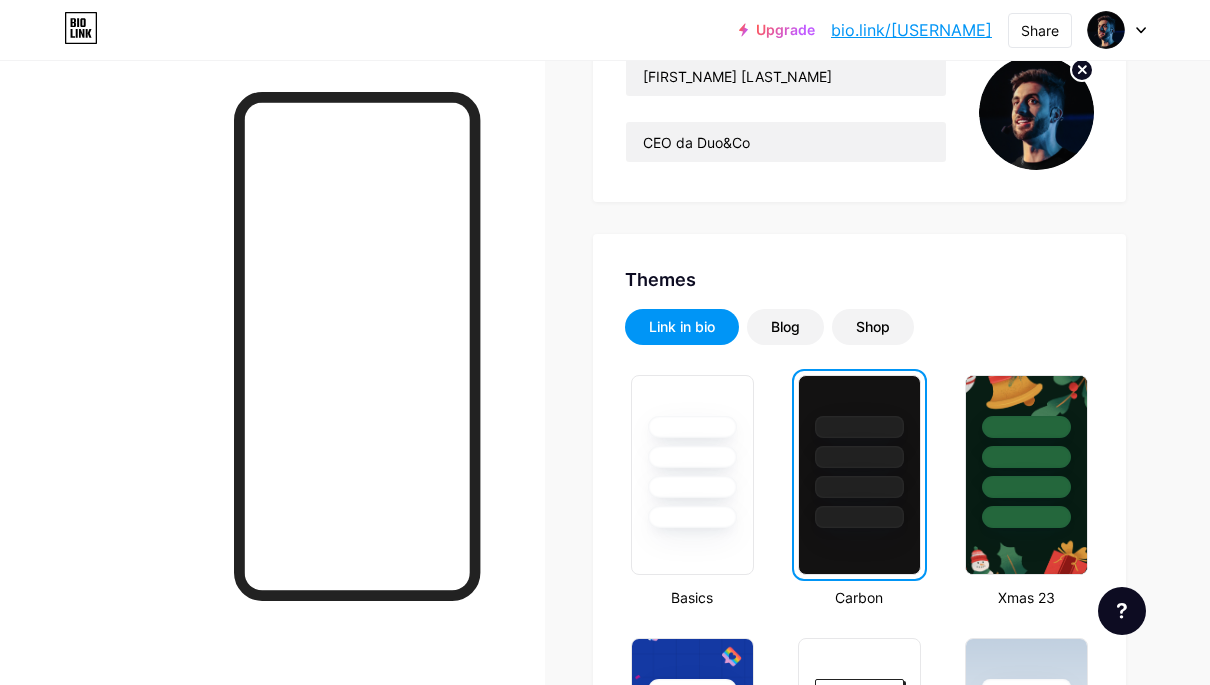 scroll, scrollTop: 0, scrollLeft: 0, axis: both 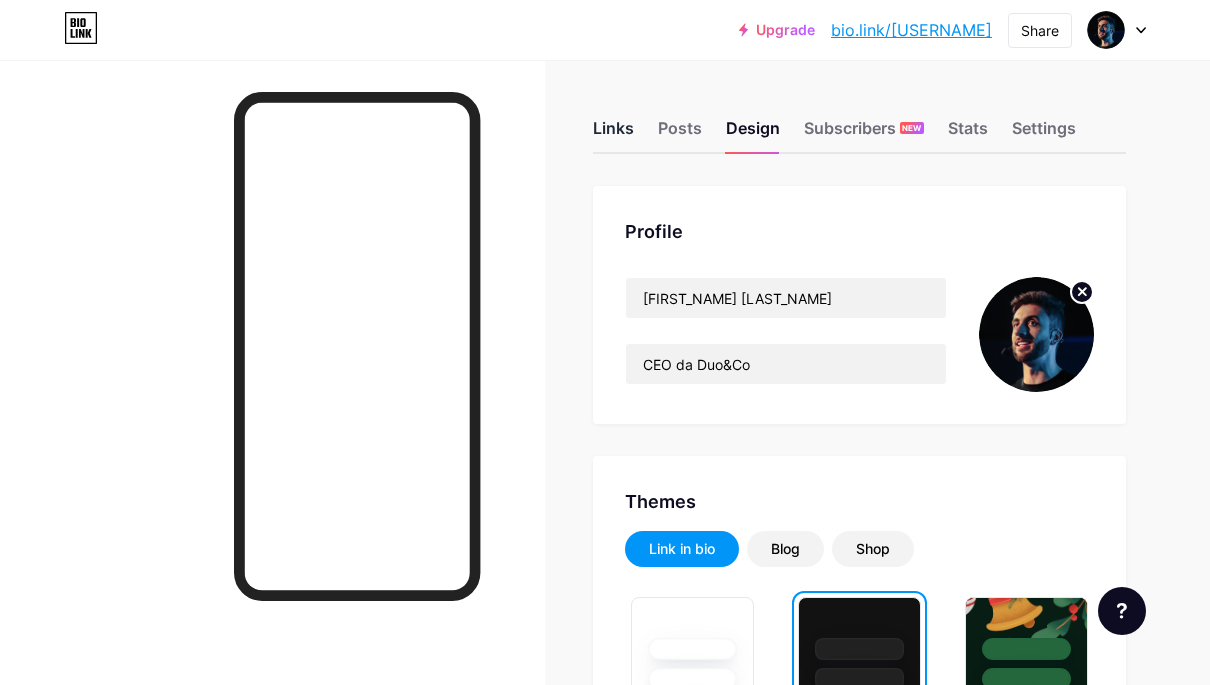 click on "Links" at bounding box center (613, 134) 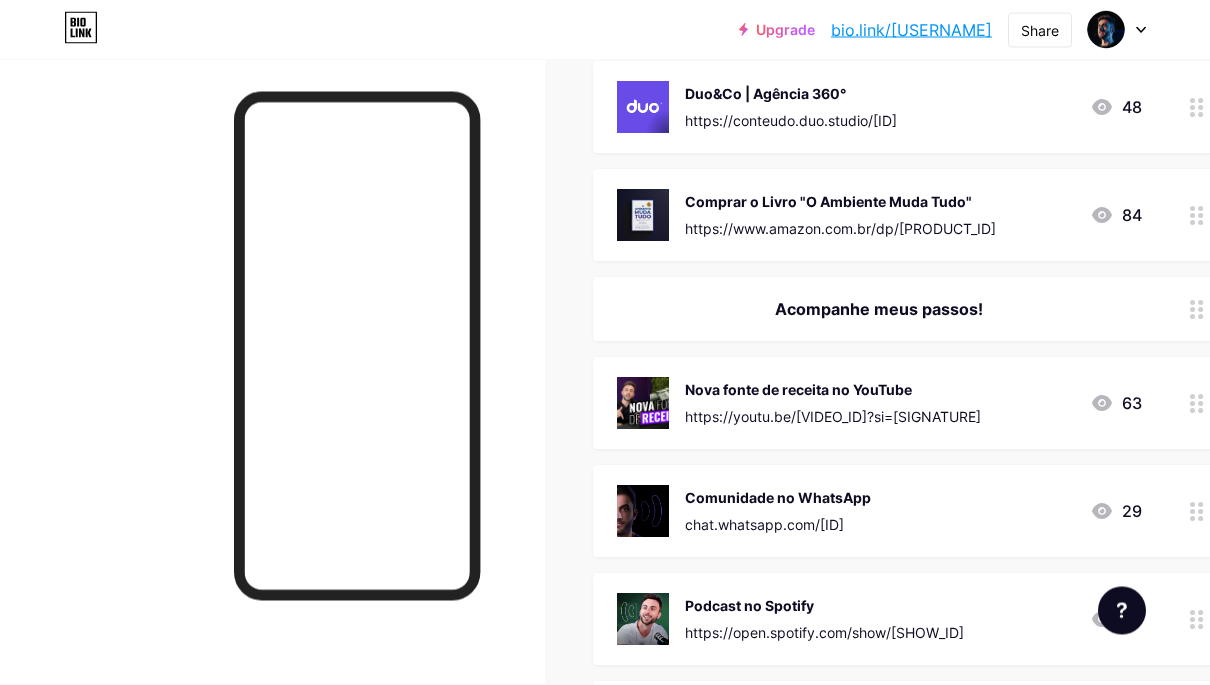 scroll, scrollTop: 0, scrollLeft: 0, axis: both 